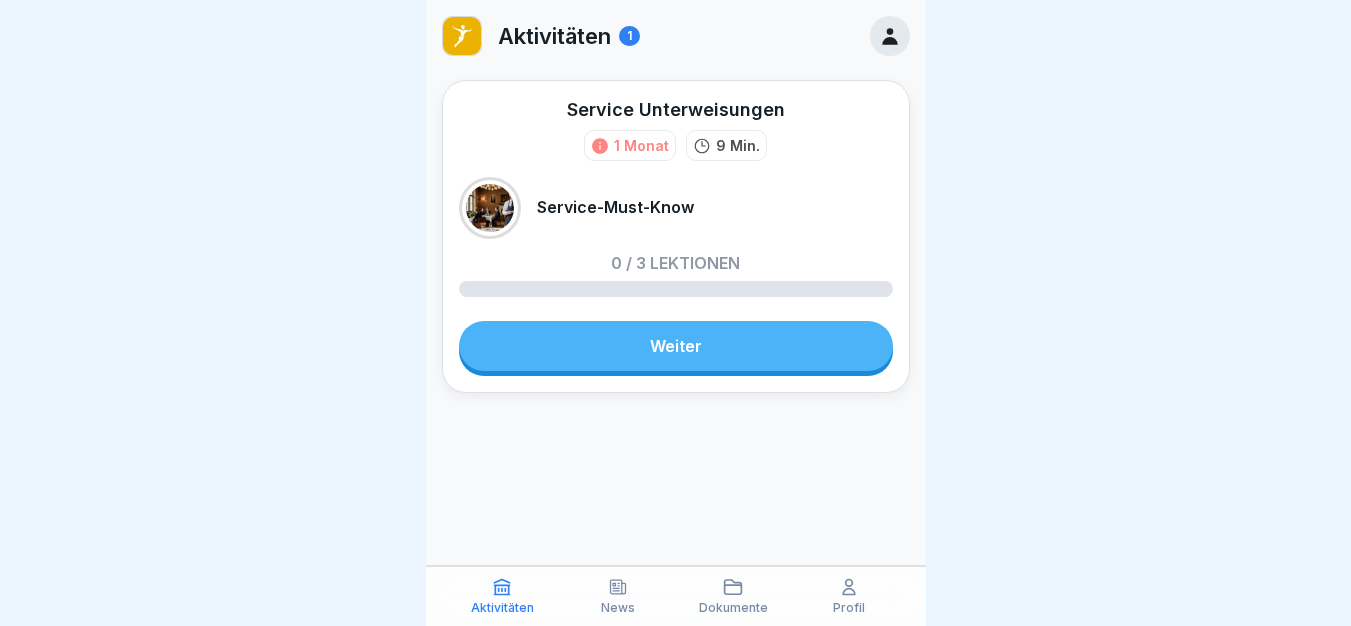 scroll, scrollTop: 0, scrollLeft: 0, axis: both 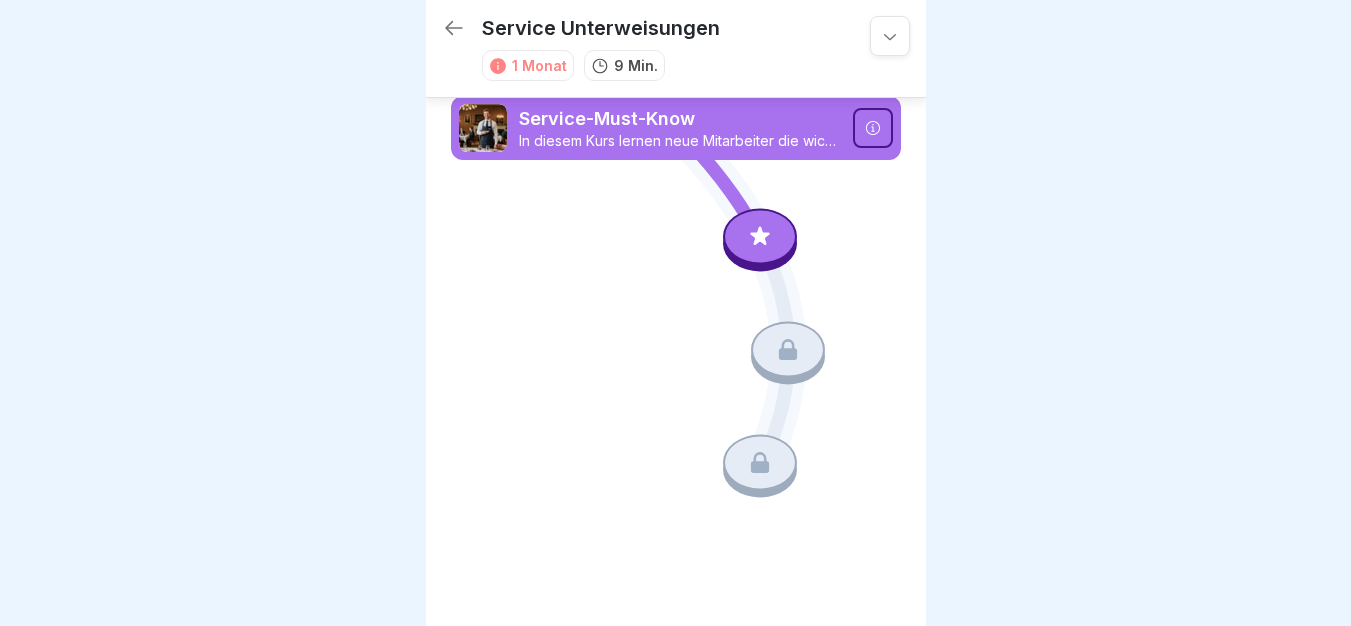 click at bounding box center [760, 237] 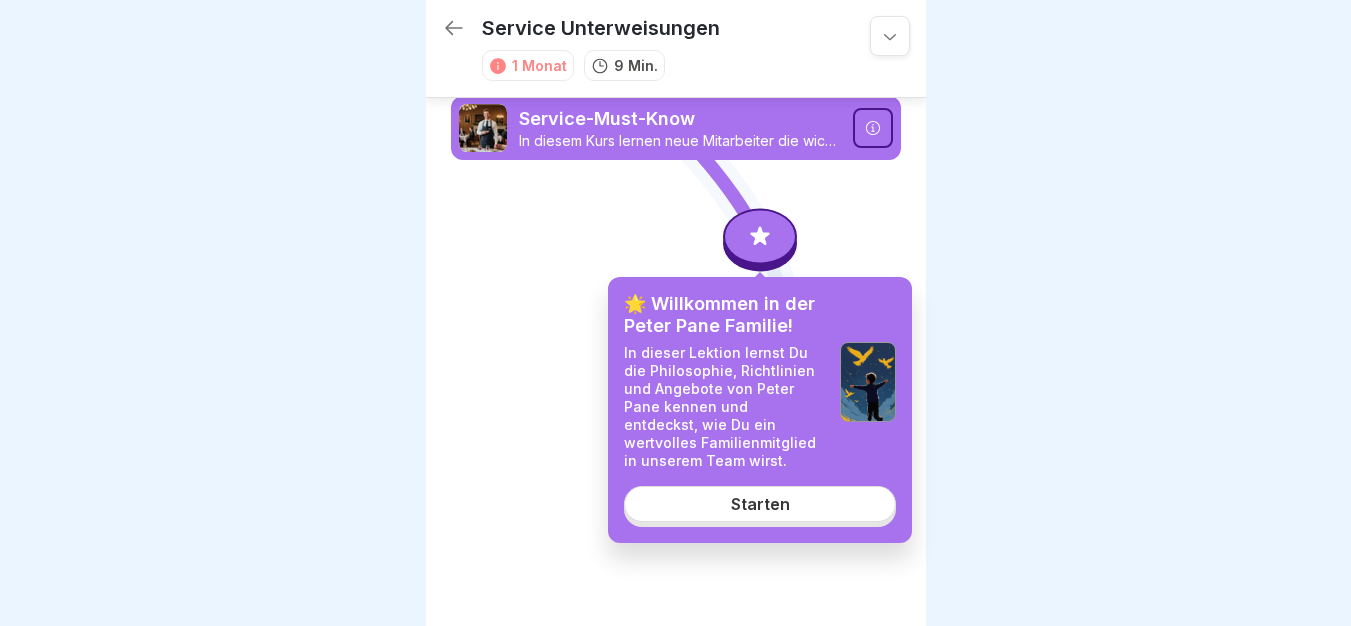 click on "Starten" at bounding box center [760, 504] 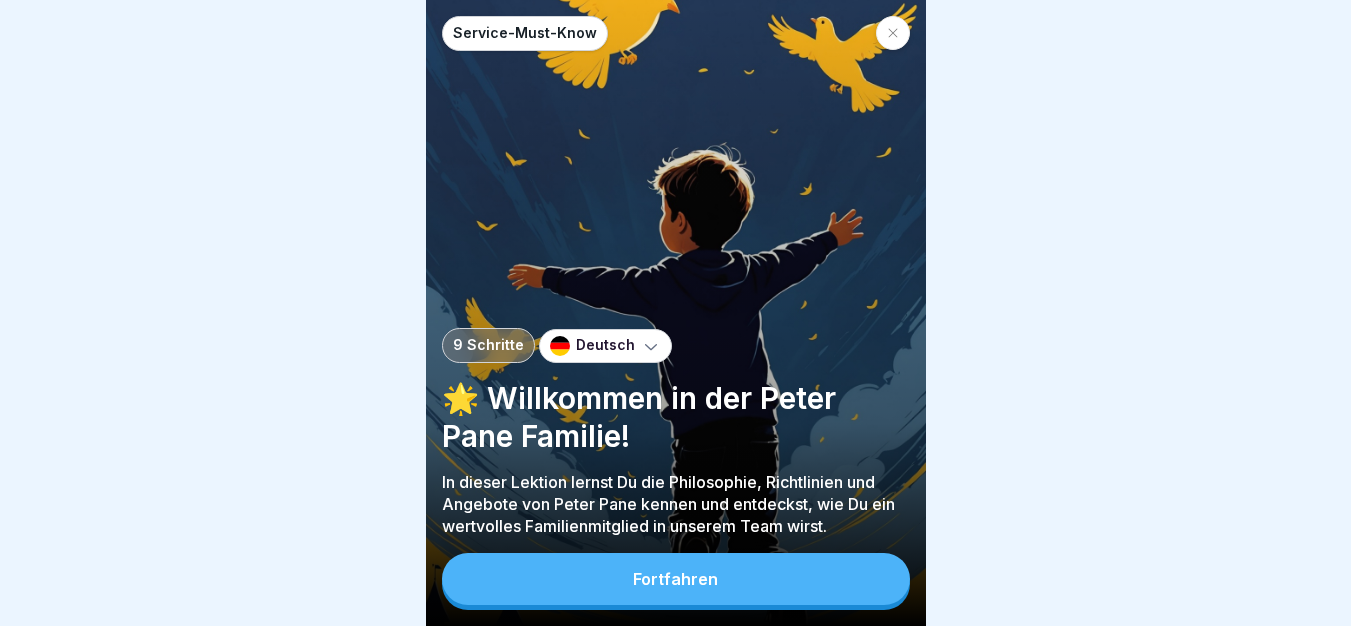 click on "Fortfahren" at bounding box center [676, 579] 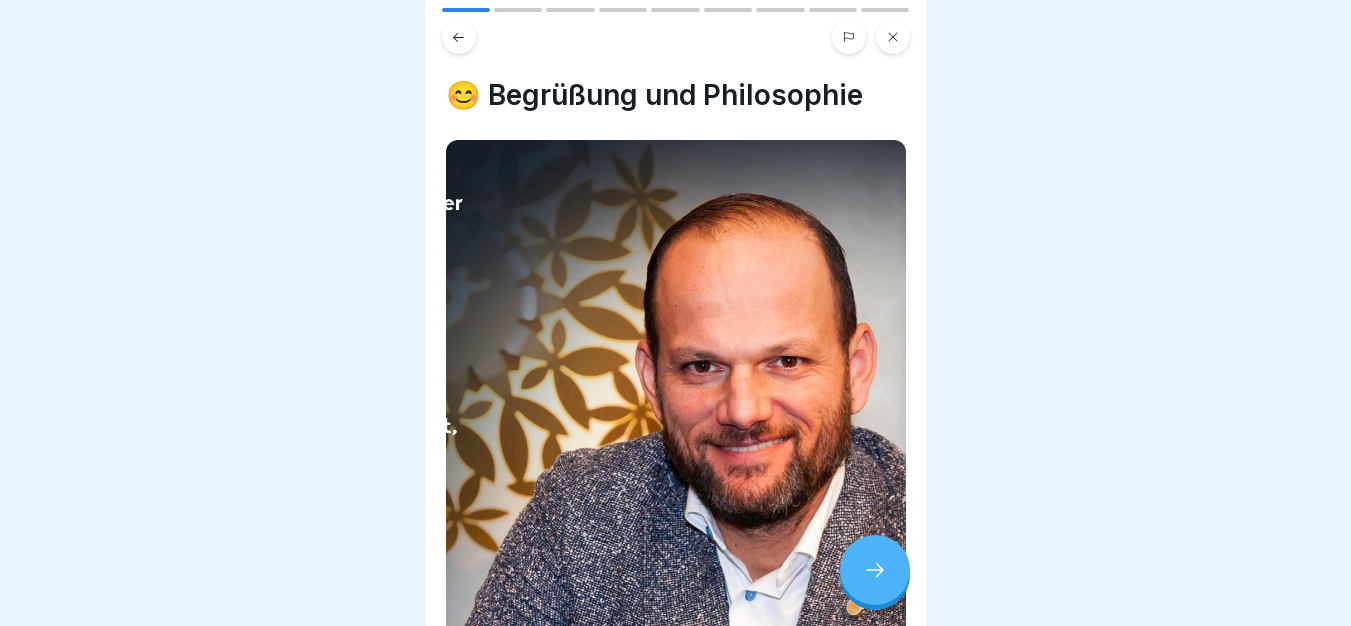 click 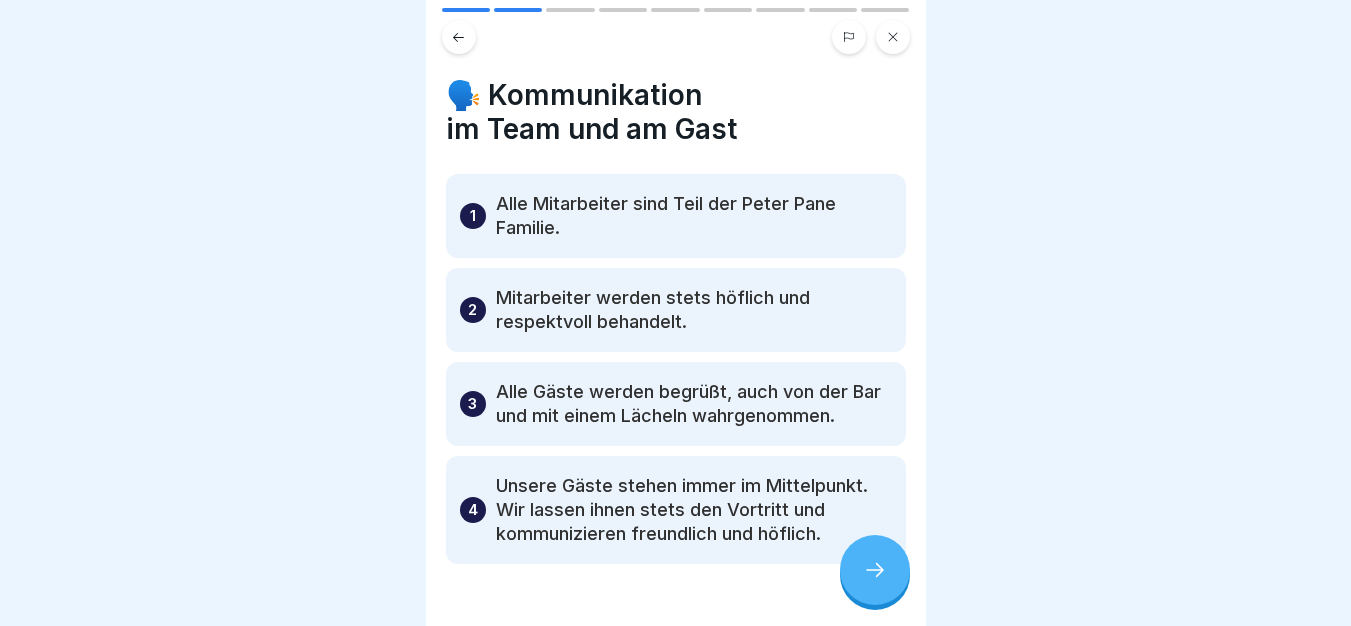 click 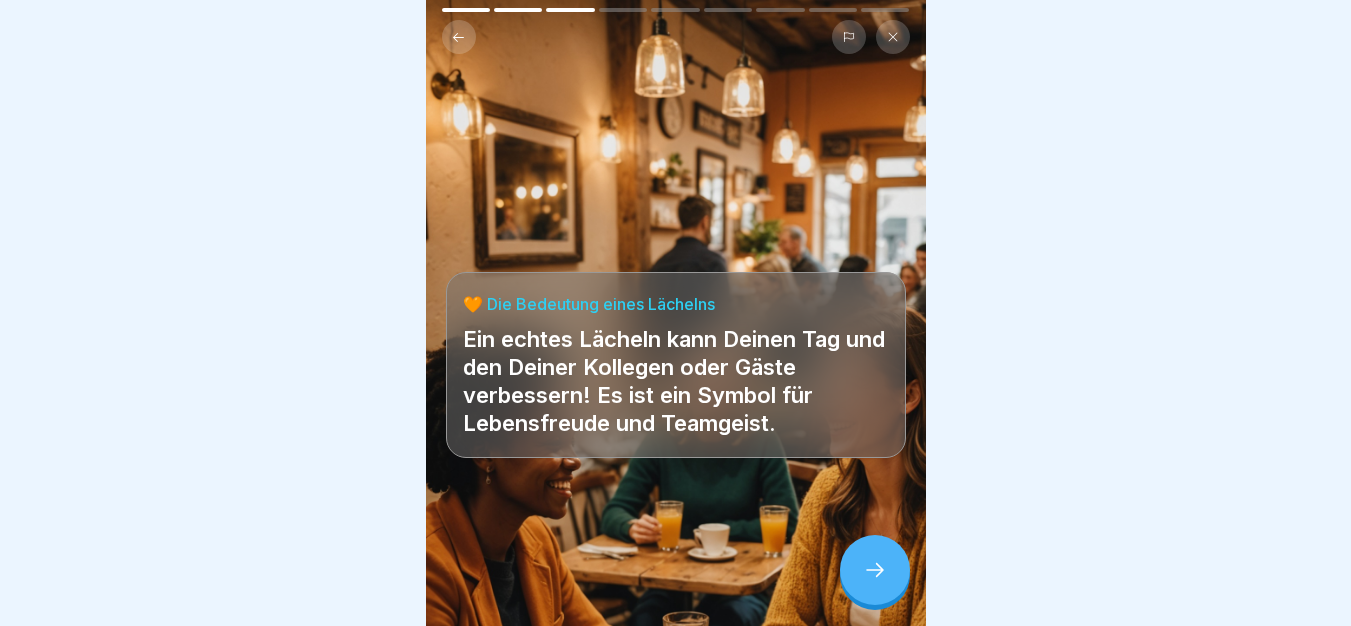 click 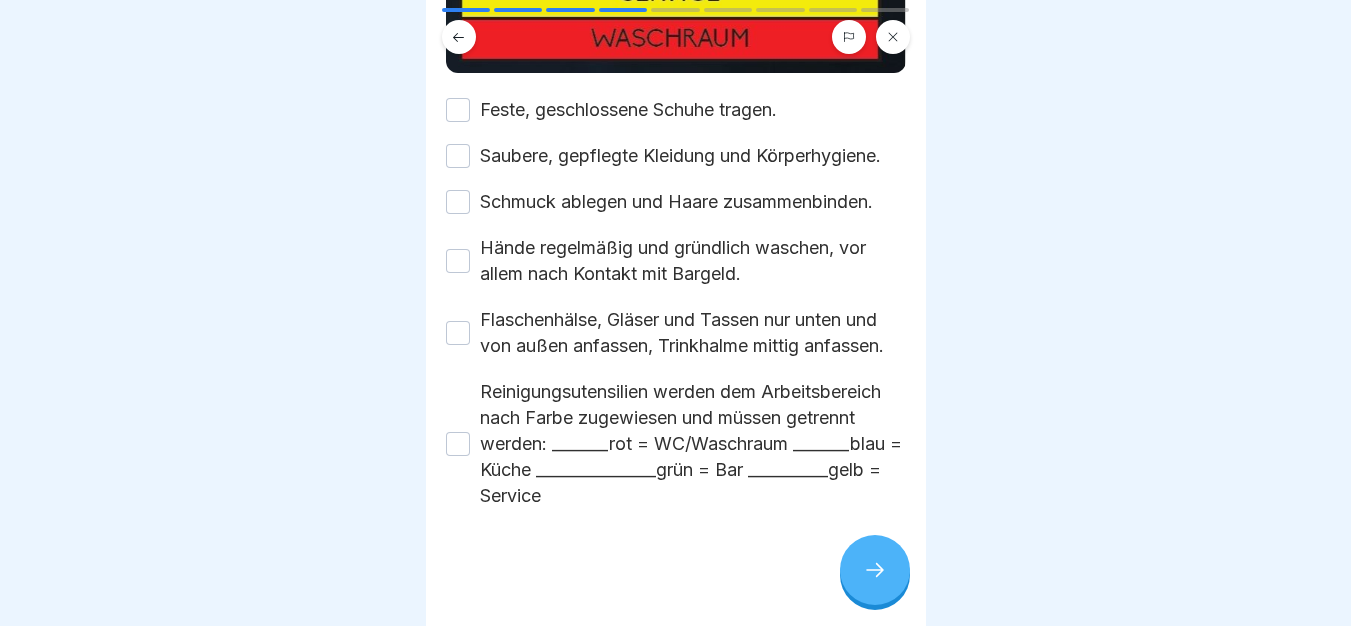 scroll, scrollTop: 362, scrollLeft: 0, axis: vertical 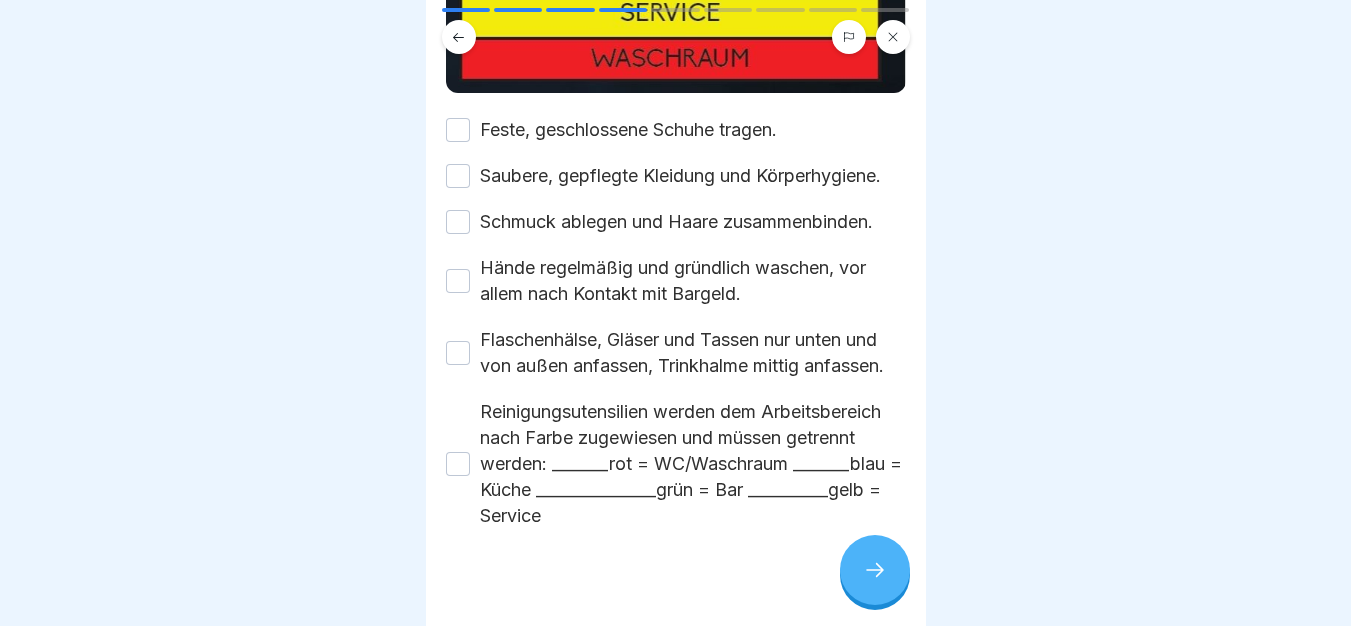 click on "Feste, geschlossene Schuhe tragen." at bounding box center [458, 130] 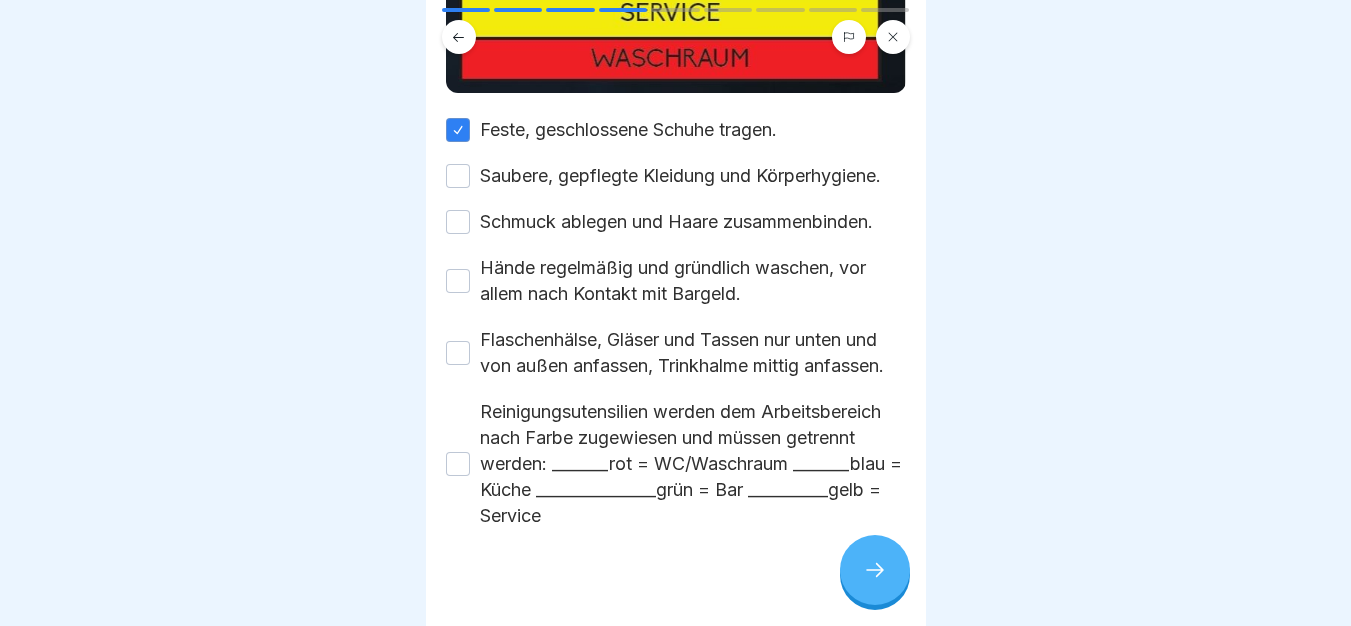 click on "Saubere, gepflegte Kleidung und Körperhygiene." at bounding box center (458, 176) 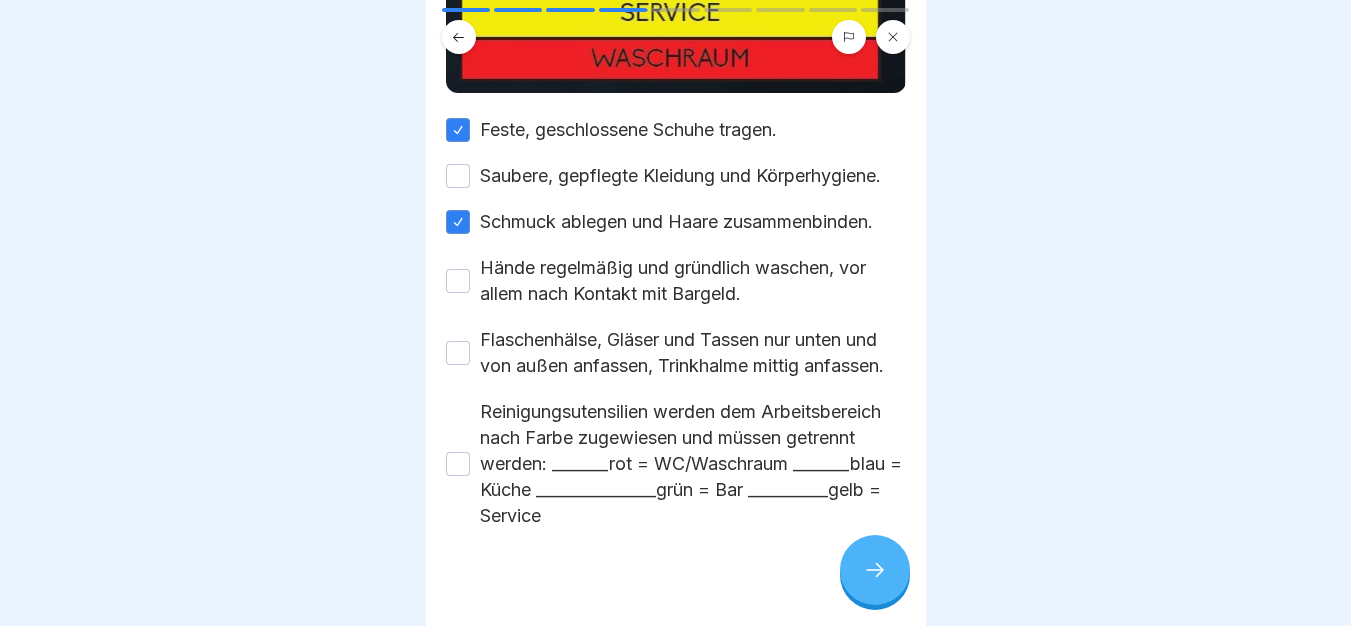 click on "Saubere, gepflegte Kleidung und Körperhygiene." at bounding box center (458, 176) 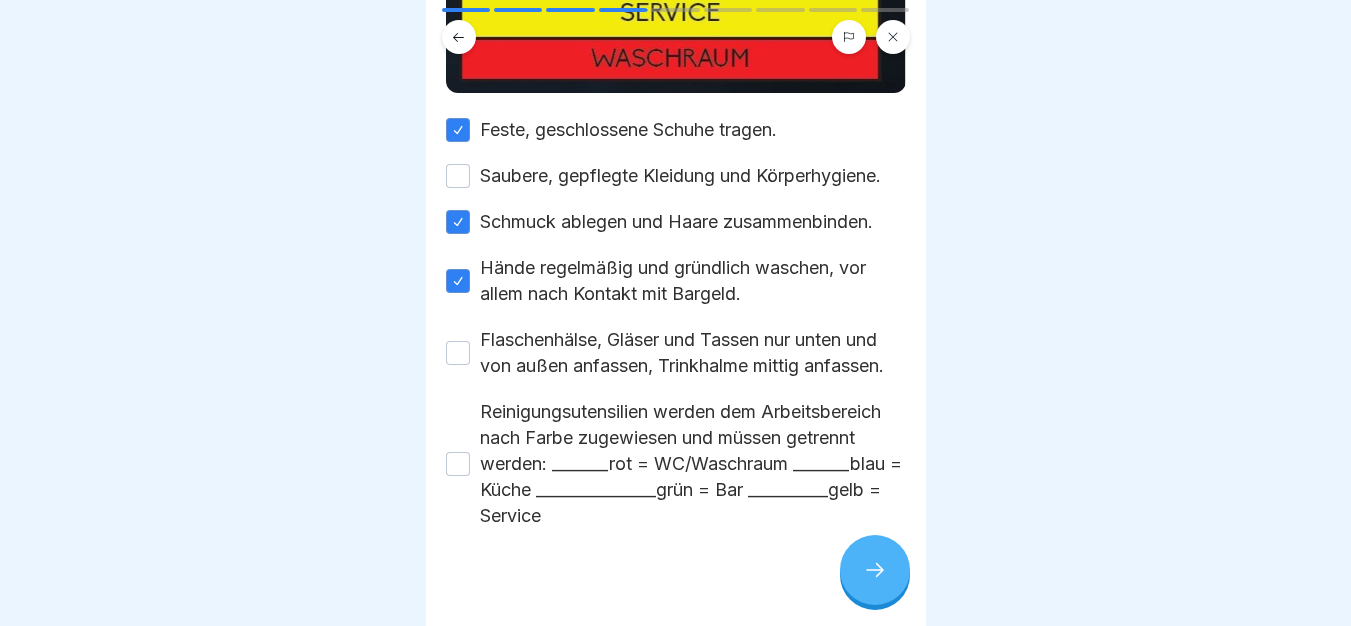 click on "Saubere, gepflegte Kleidung und Körperhygiene." at bounding box center [458, 176] 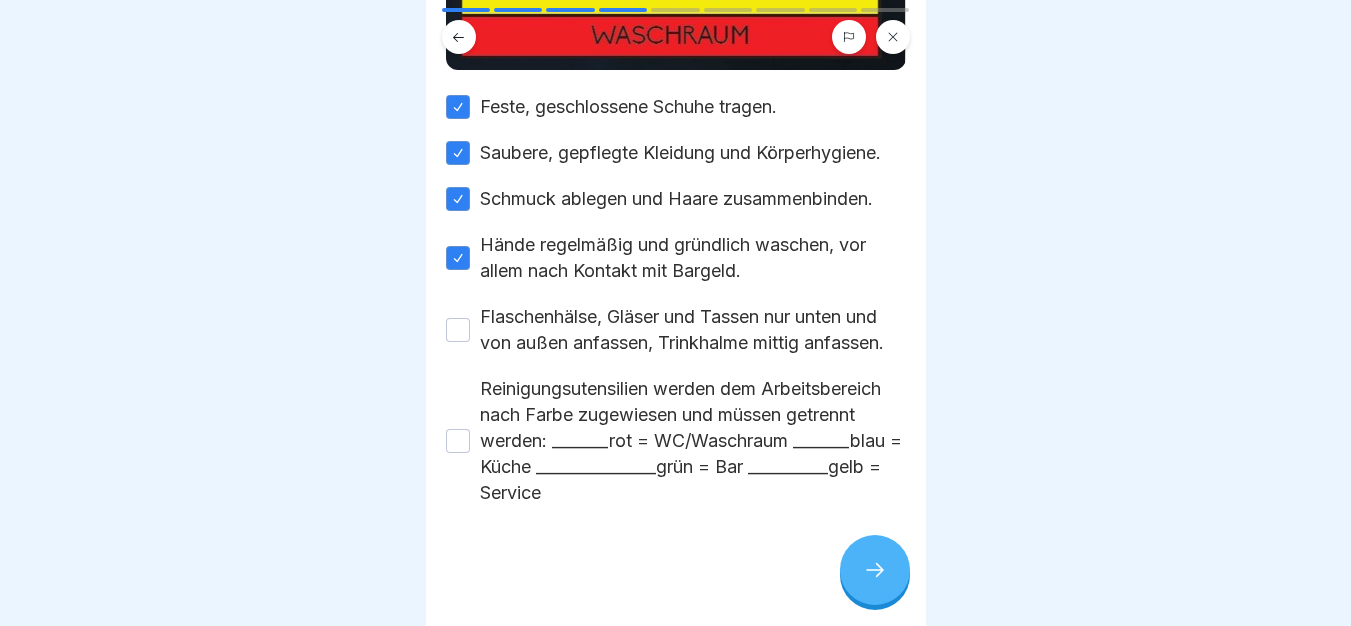 scroll, scrollTop: 455, scrollLeft: 0, axis: vertical 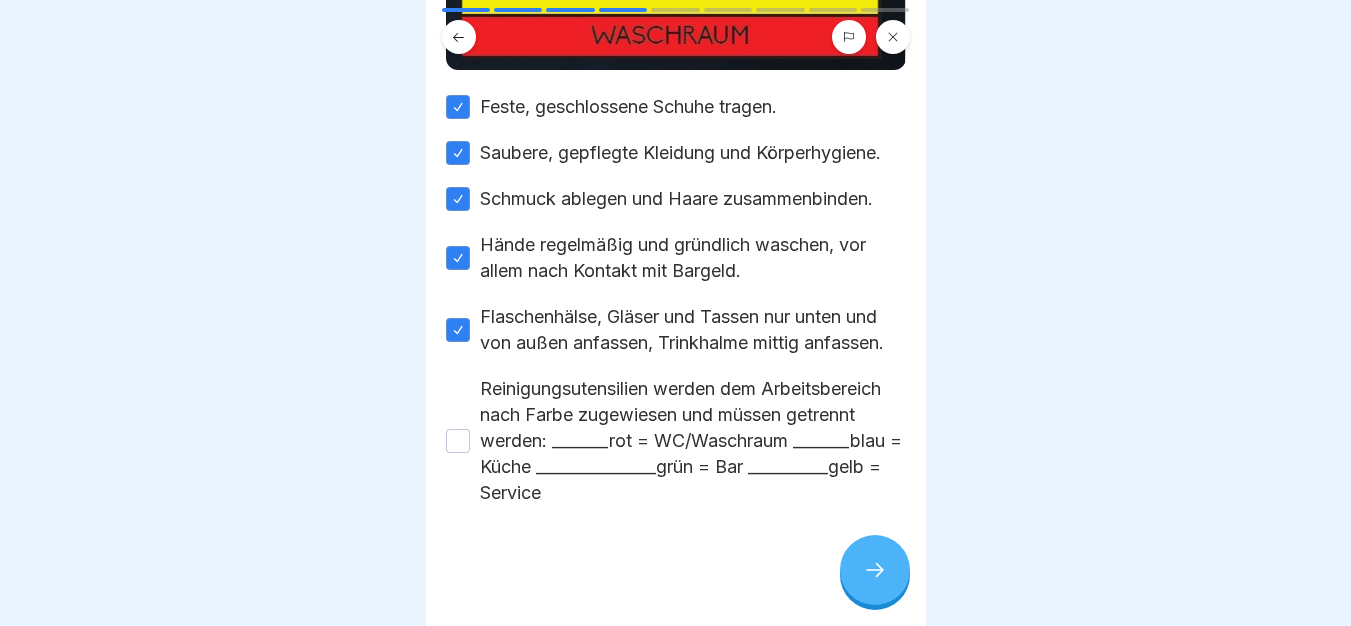 click on "Reinigungsutensilien werden dem Arbeitsbereich nach Farbe zugewiesen und müssen getrennt werden: _______rot = WC/Waschraum _______blau = Küche _______________grün = Bar __________gelb = Service" at bounding box center [458, 441] 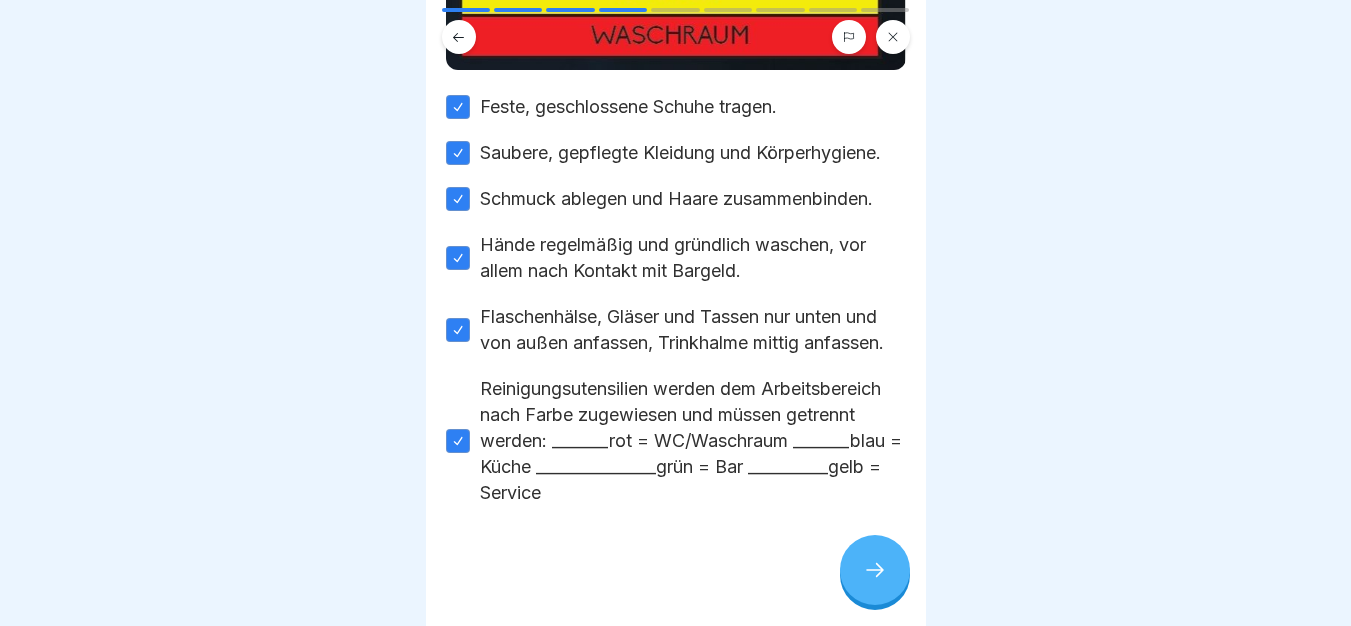 click at bounding box center (875, 570) 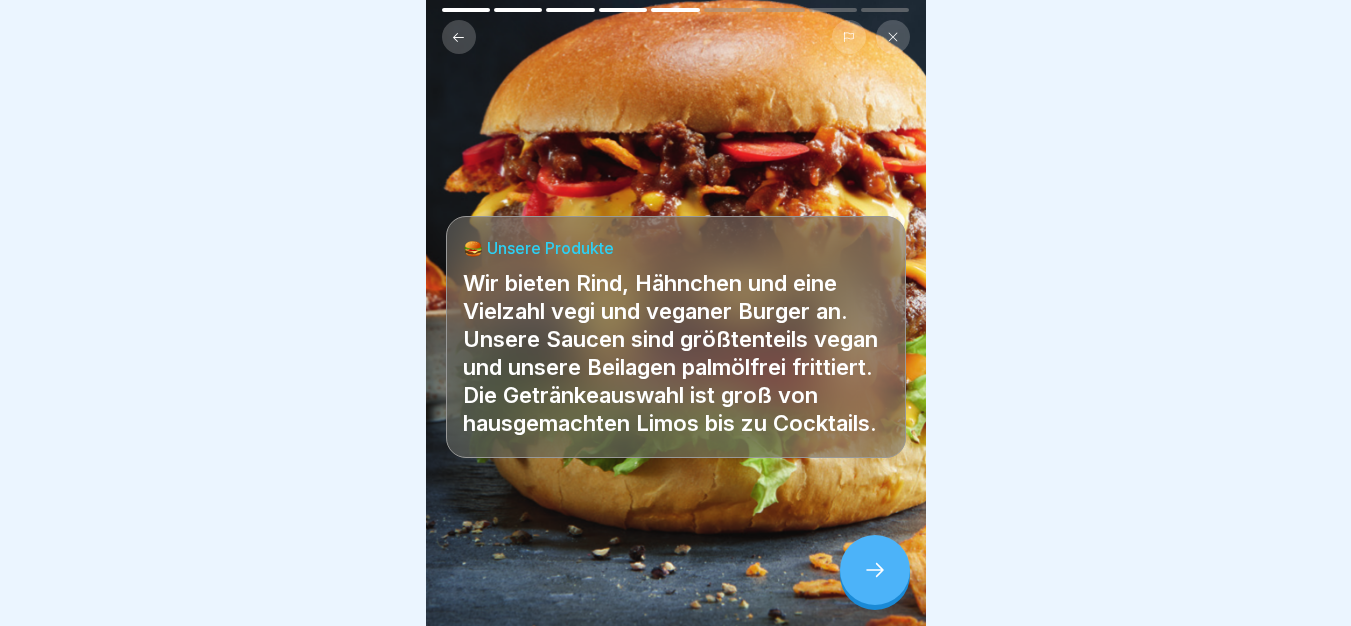 click at bounding box center [875, 570] 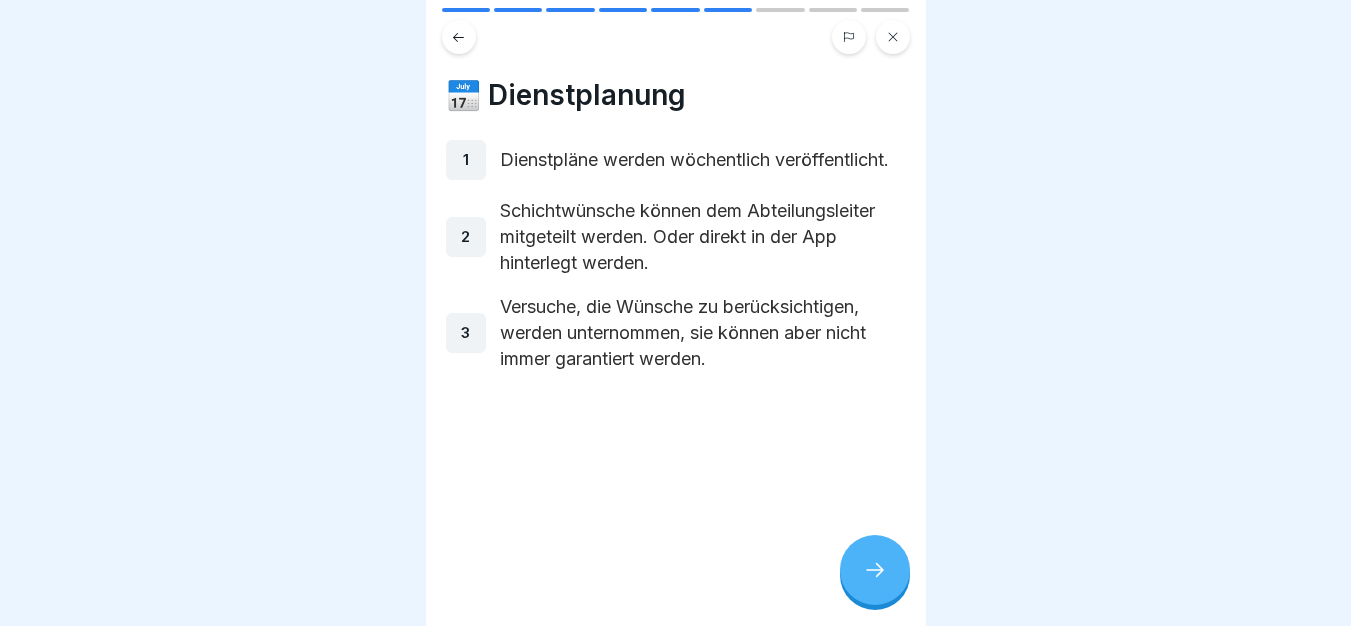 click at bounding box center [875, 570] 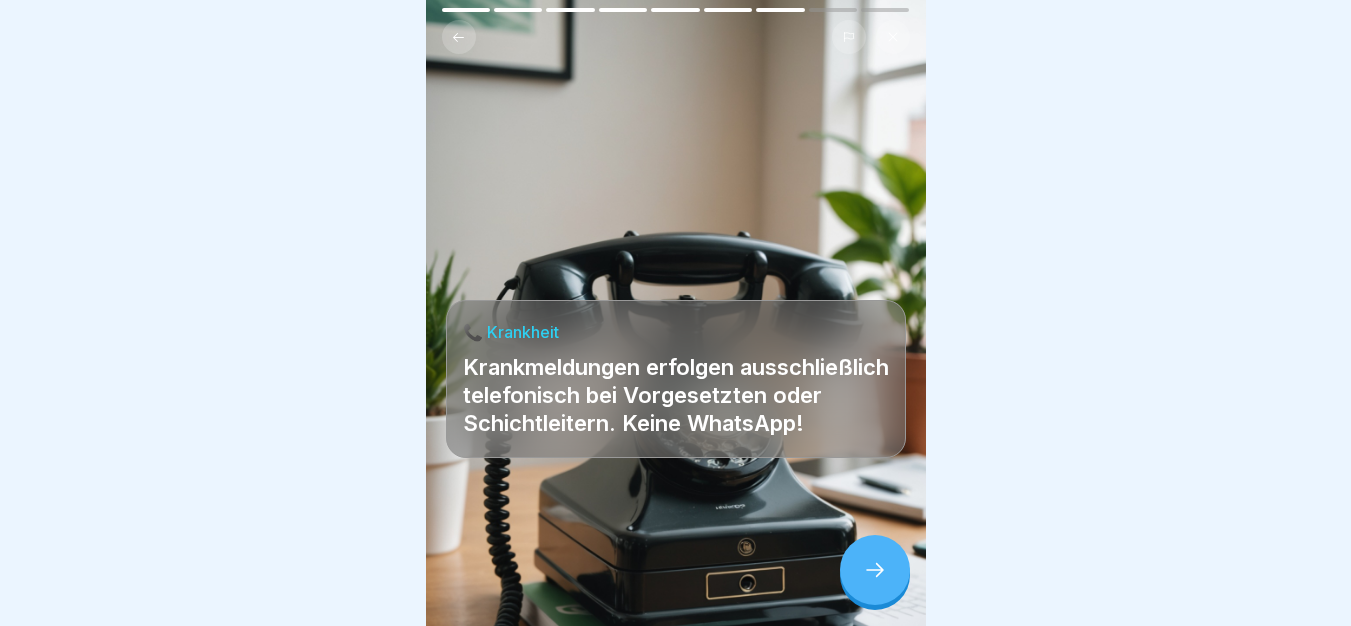 click at bounding box center (875, 570) 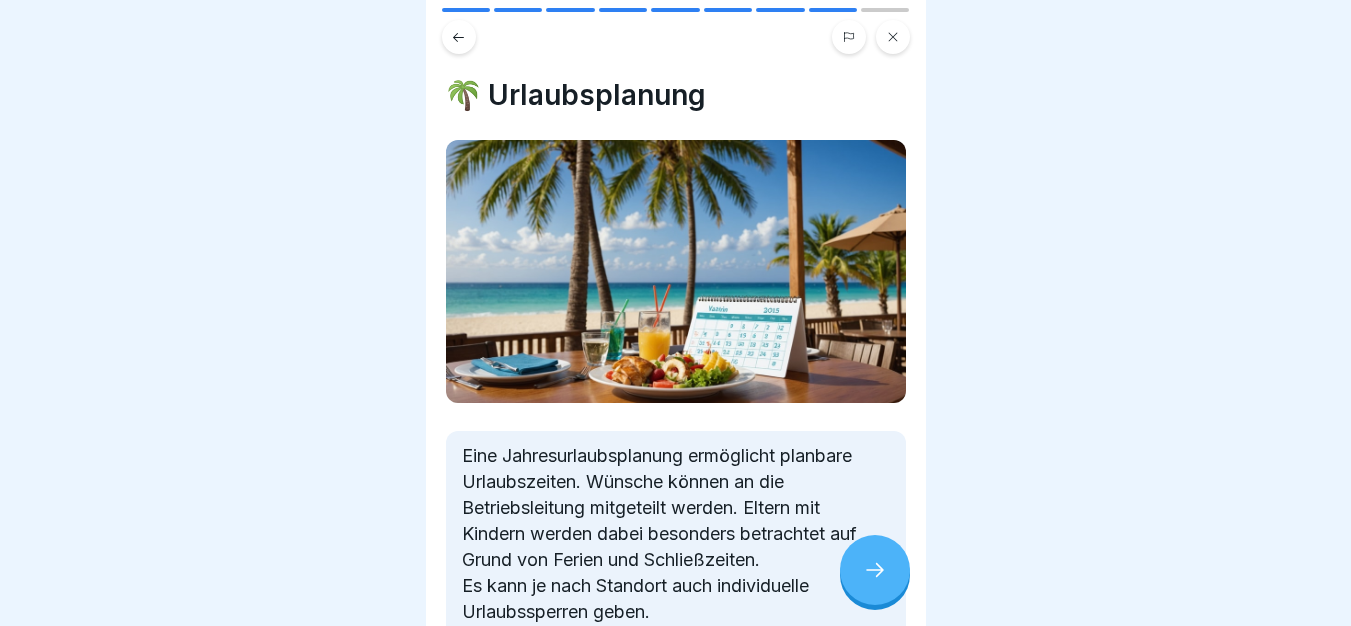 click at bounding box center [875, 570] 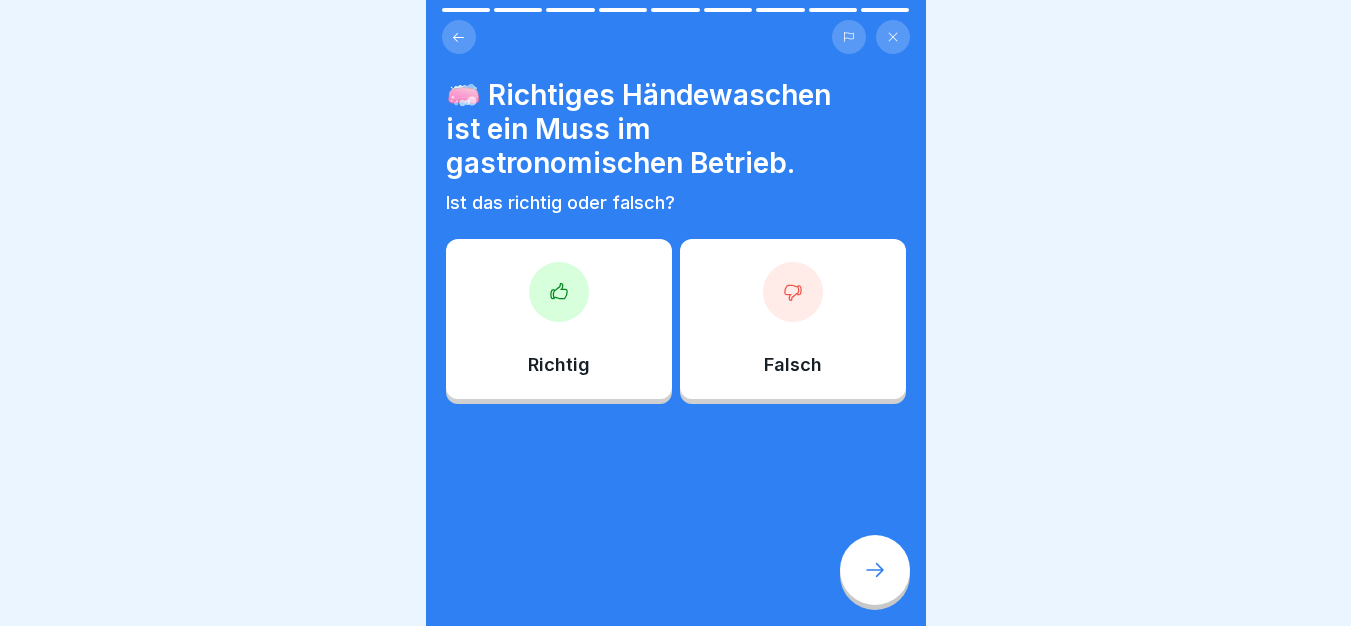 click on "Richtig" at bounding box center (559, 319) 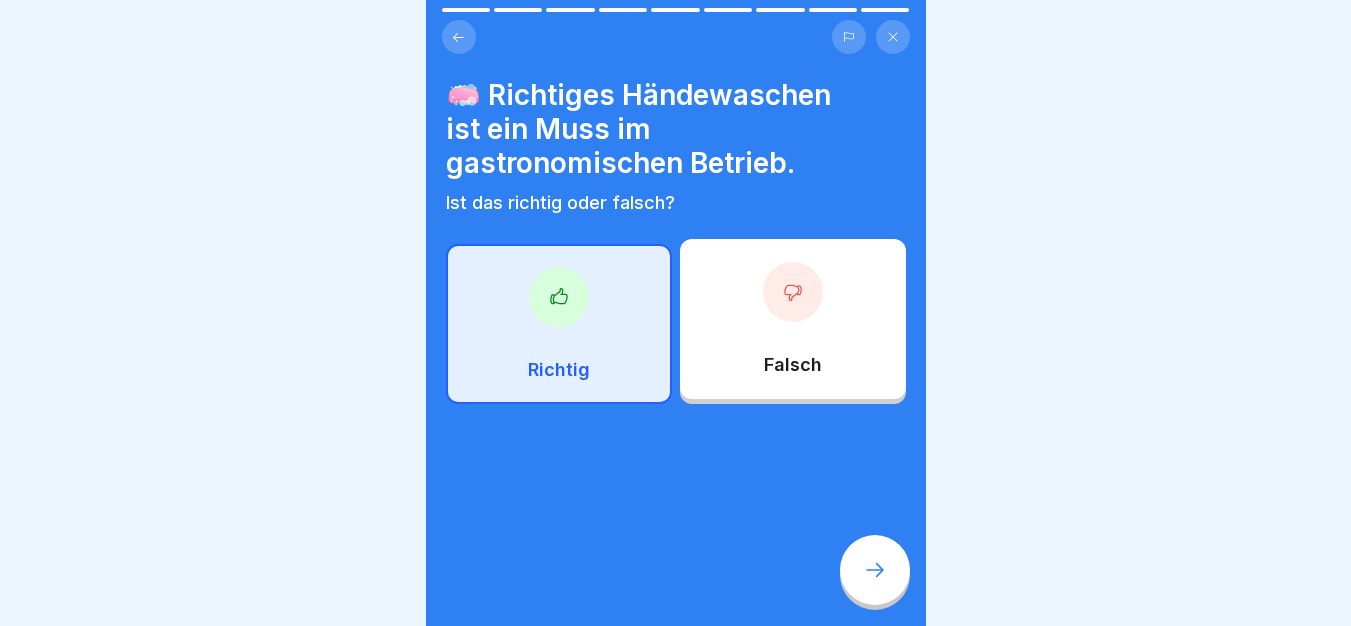 click at bounding box center (875, 570) 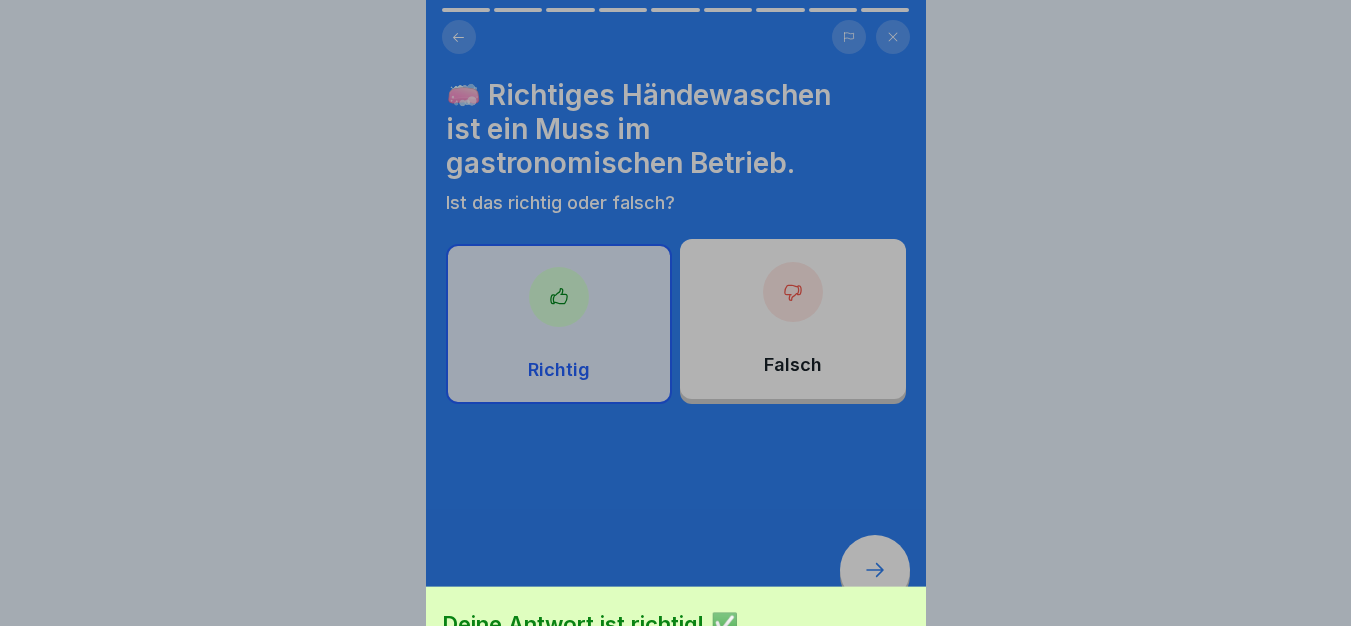 click on "Fortfahren" at bounding box center [676, 715] 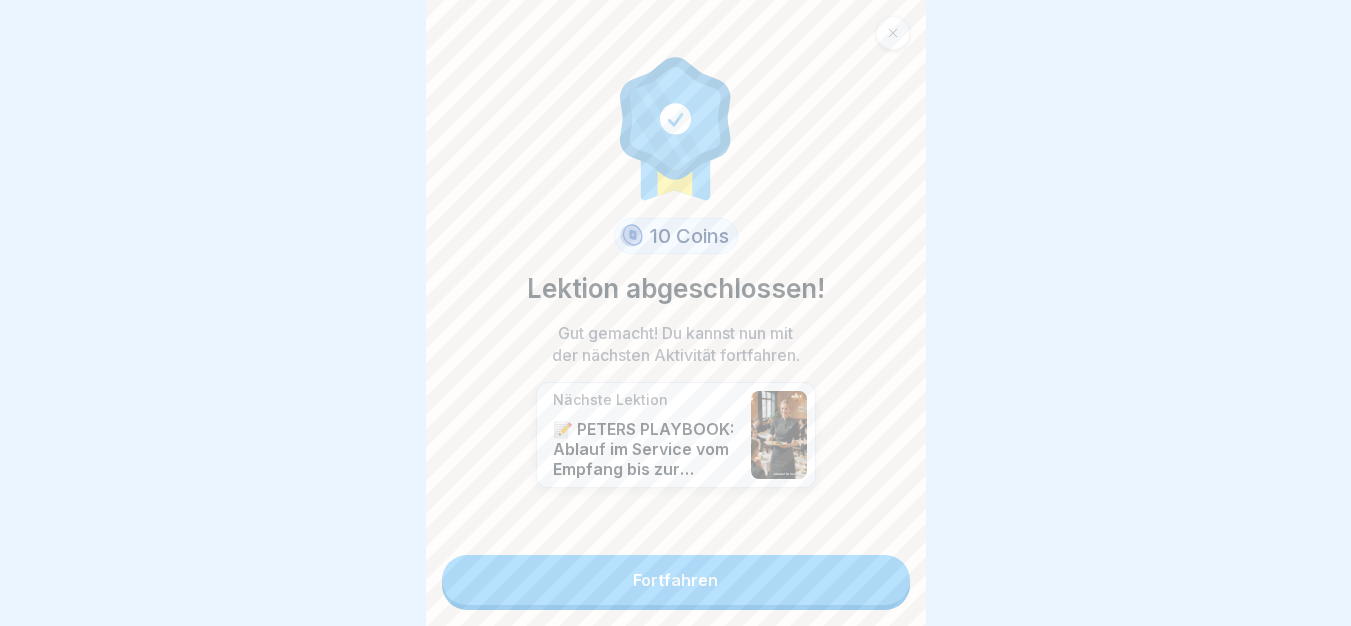 click on "Fortfahren" at bounding box center [676, 580] 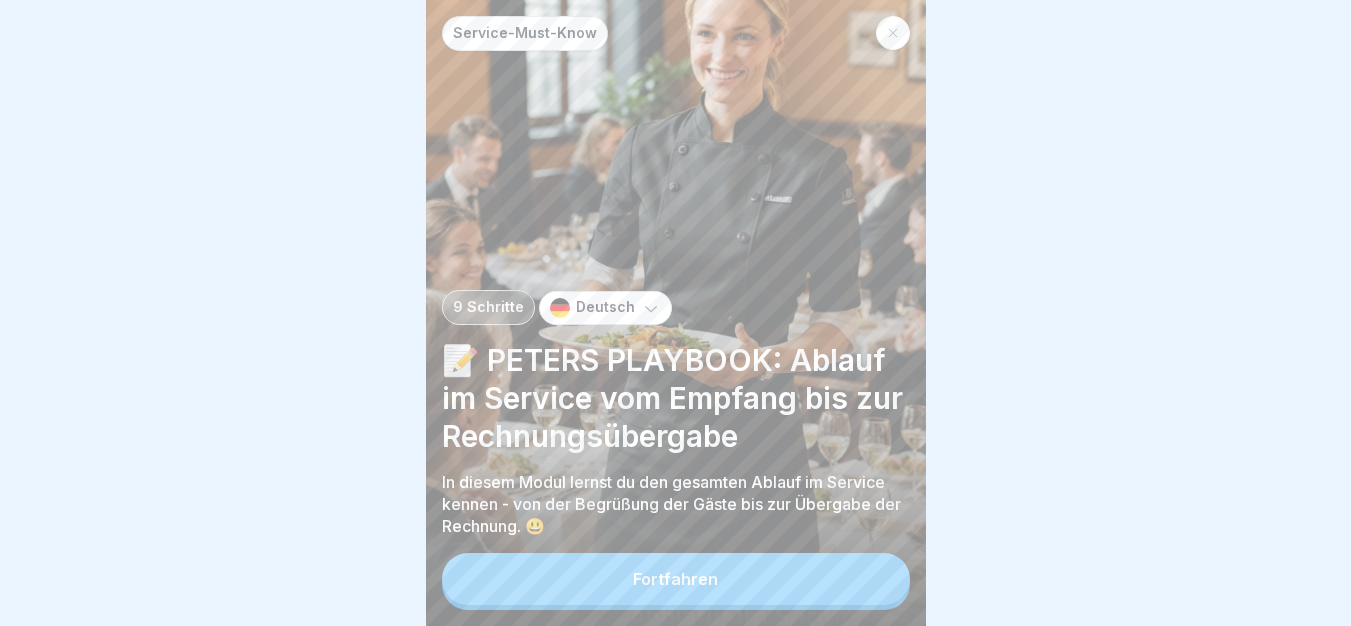 click on "Fortfahren" at bounding box center [676, 579] 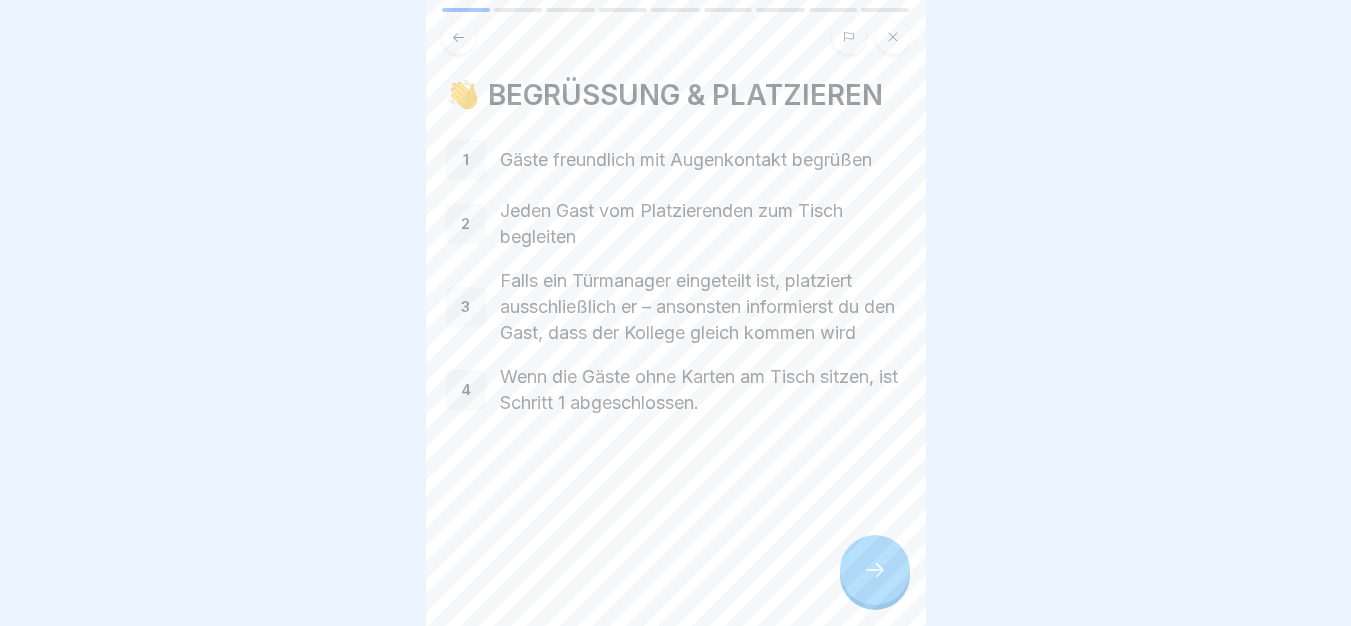 click at bounding box center (875, 570) 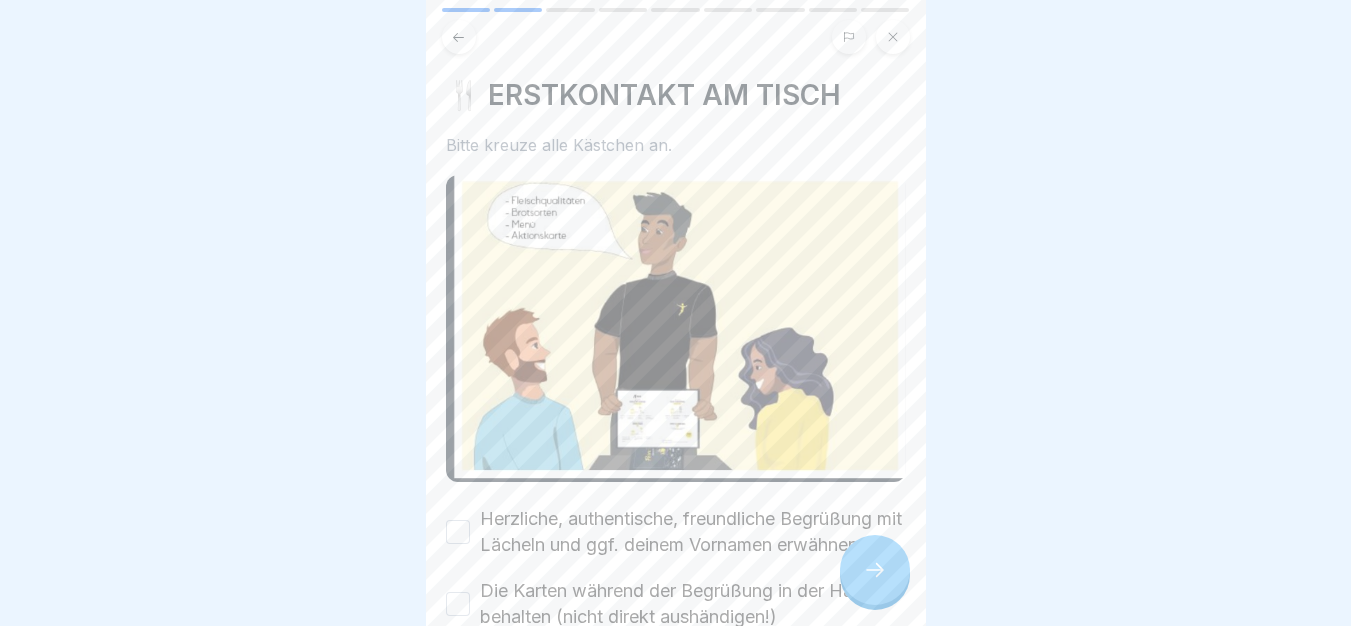click 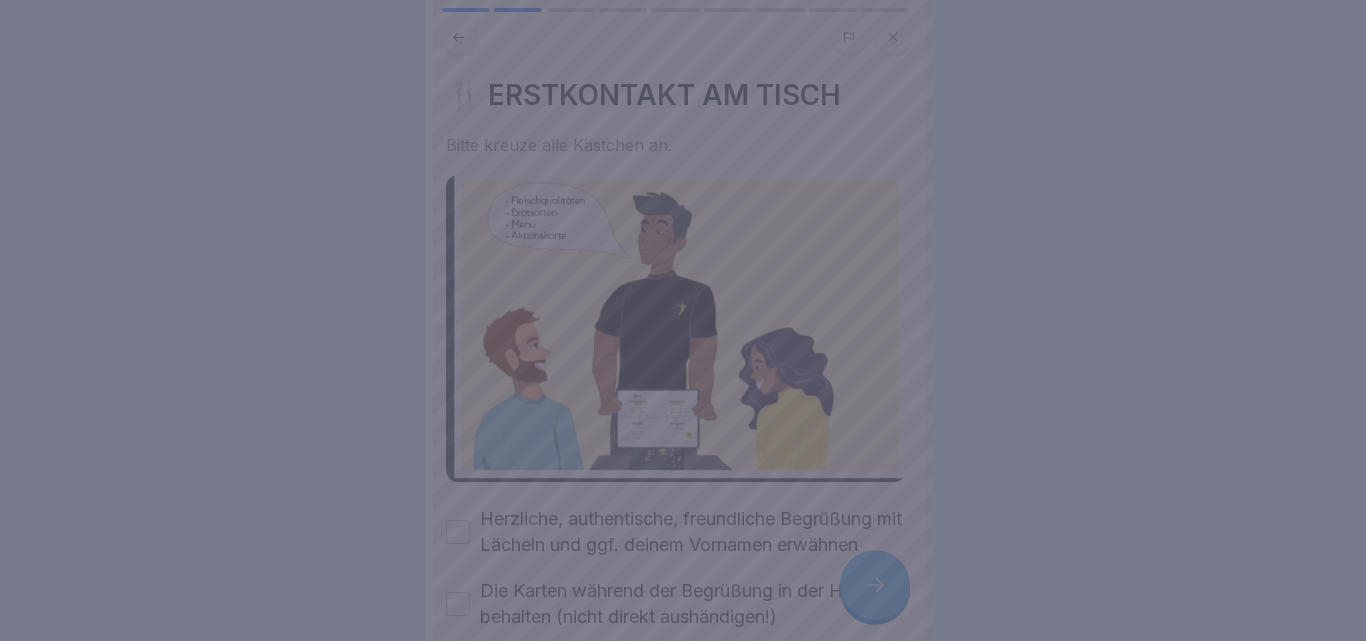 click at bounding box center [683, 320] 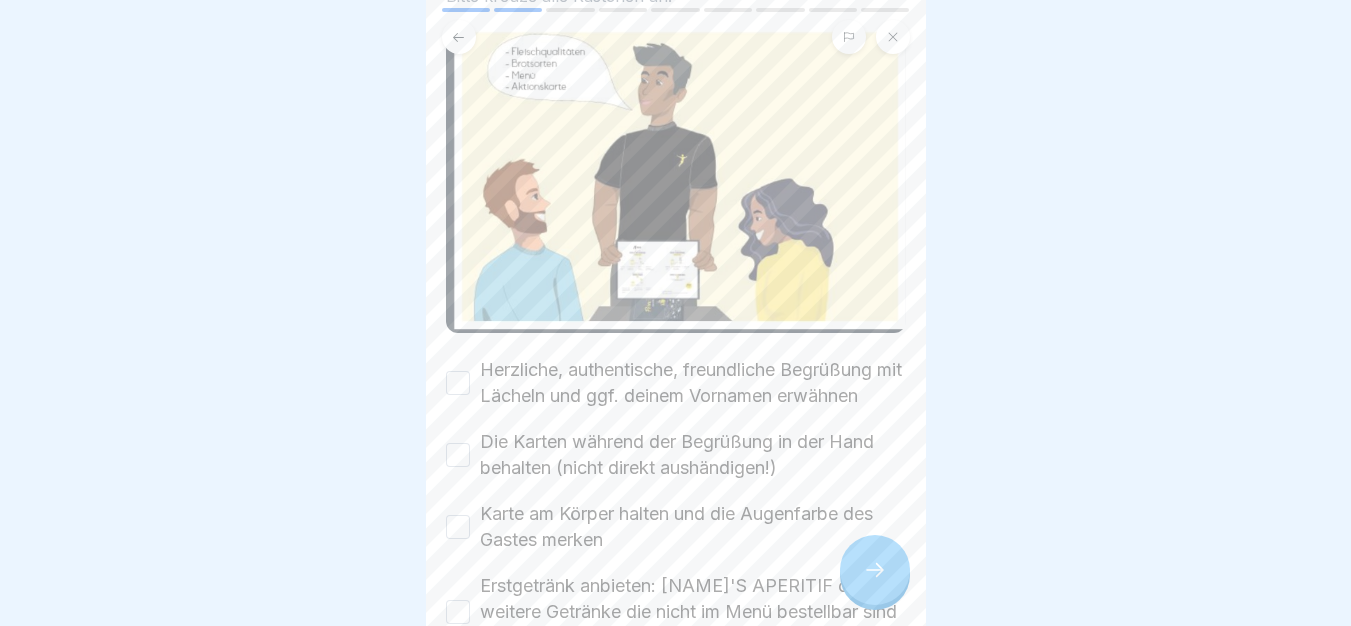scroll, scrollTop: 480, scrollLeft: 0, axis: vertical 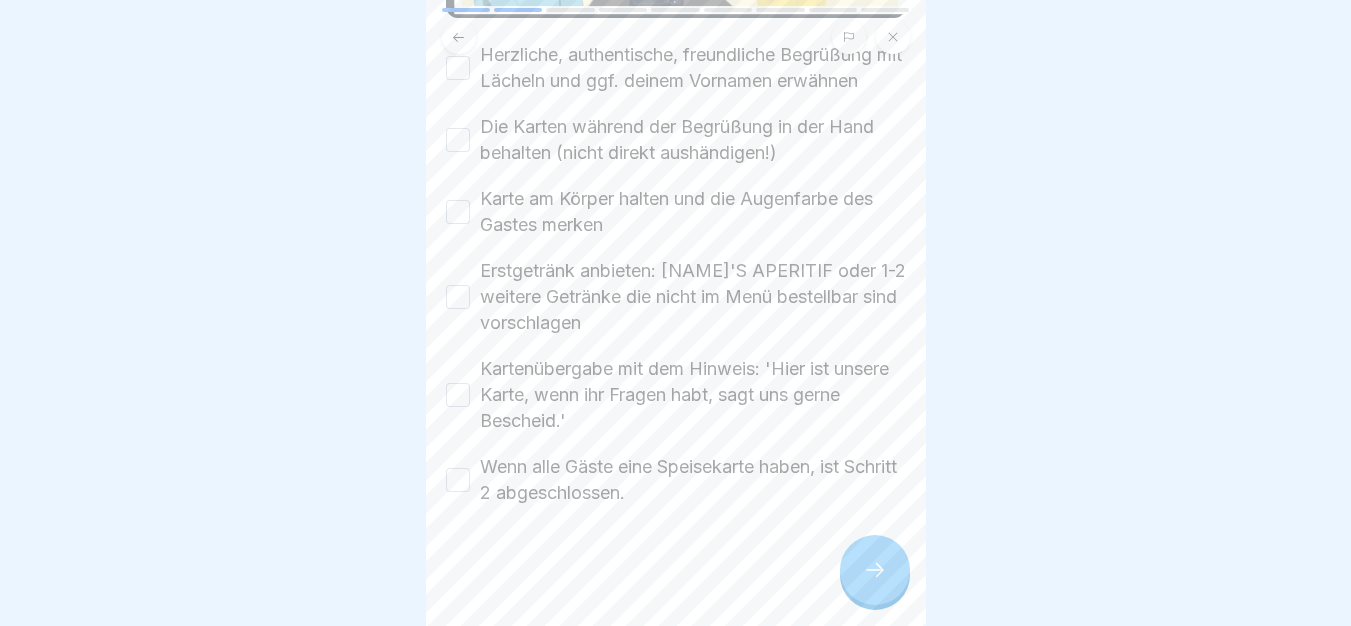 click at bounding box center (676, 37) 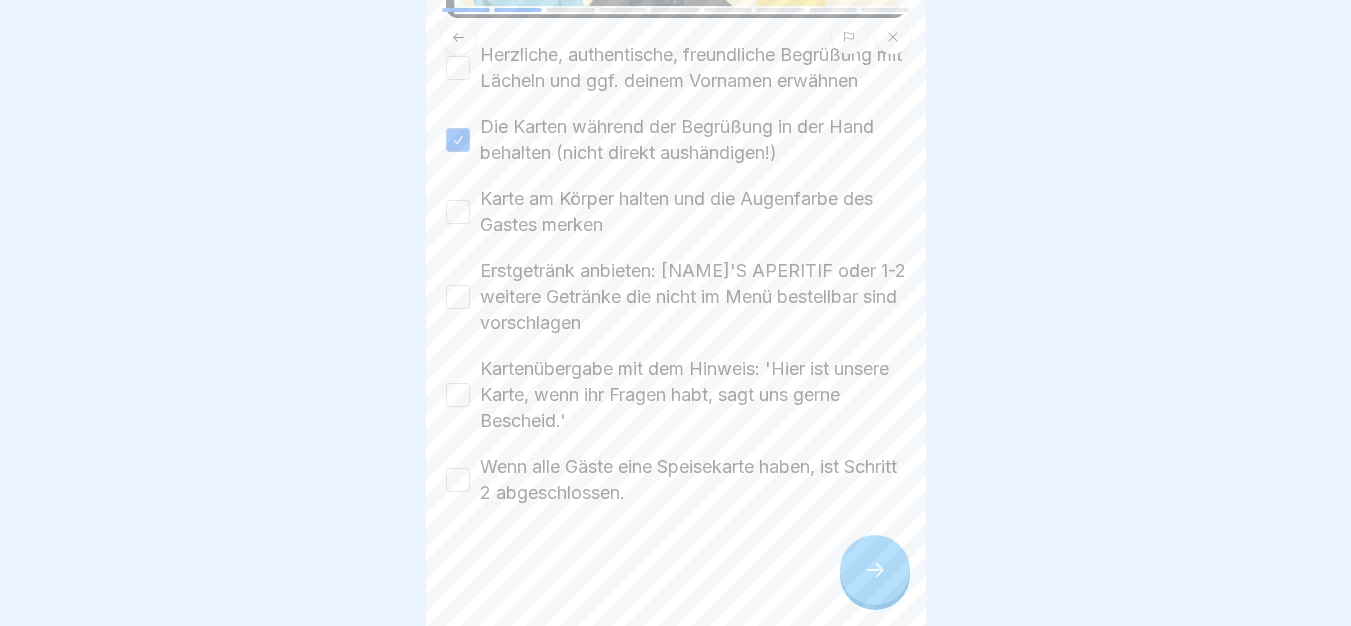 click on "Herzliche, authentische, freundliche Begrüßung mit Lächeln und ggf. deinem Vornamen erwähnen" at bounding box center [693, 68] 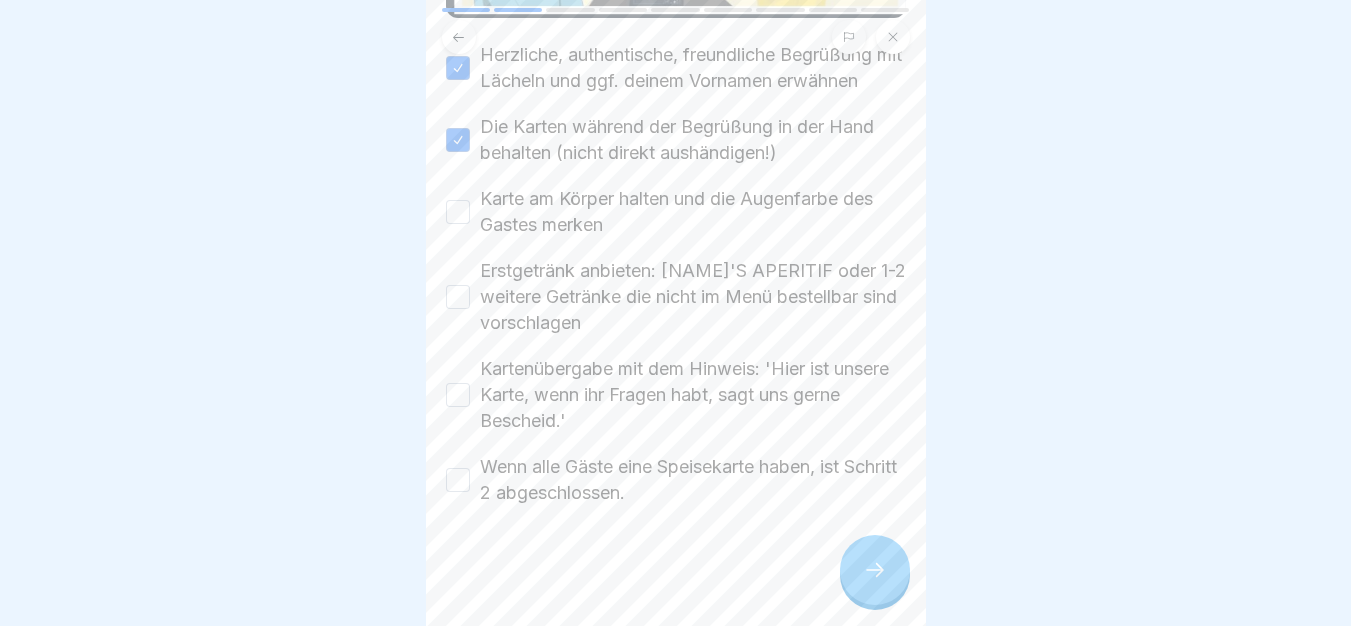 click on "Karte am Körper halten und die Augenfarbe des Gastes merken" at bounding box center [693, 212] 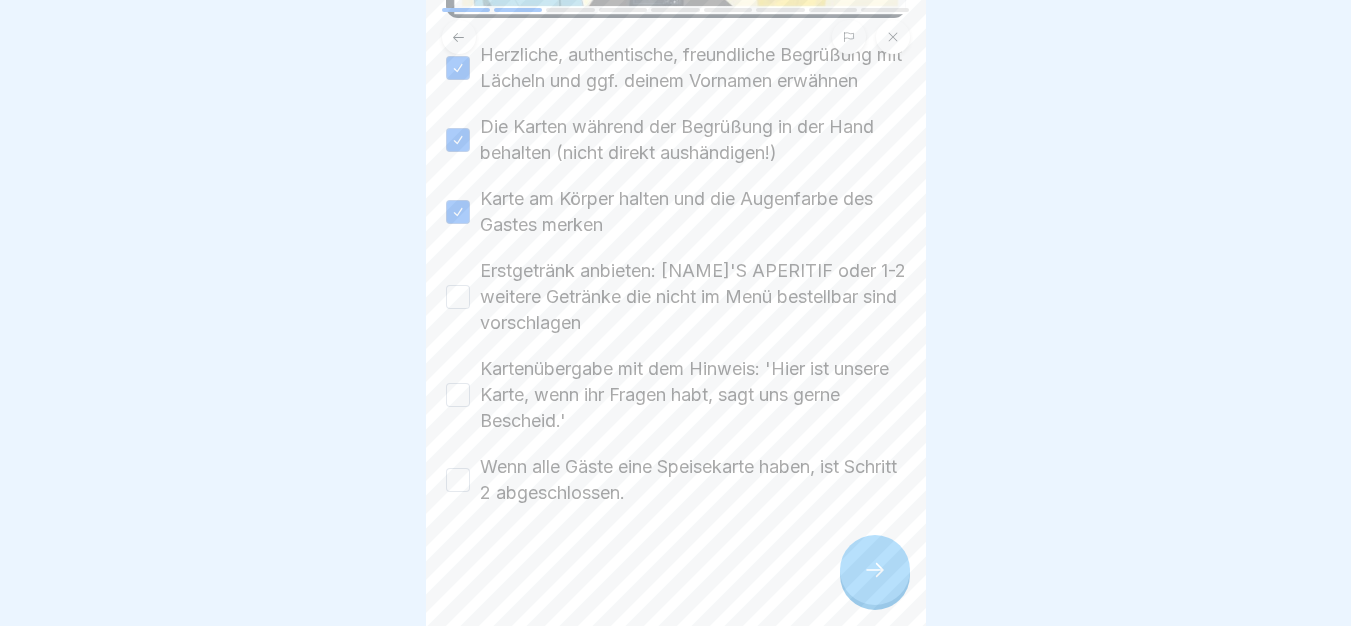 click on "Erstgetränk anbieten: [NAME]'S APERITIF oder 1-2 weitere Getränke die nicht im Menü bestellbar sind vorschlagen" at bounding box center [693, 297] 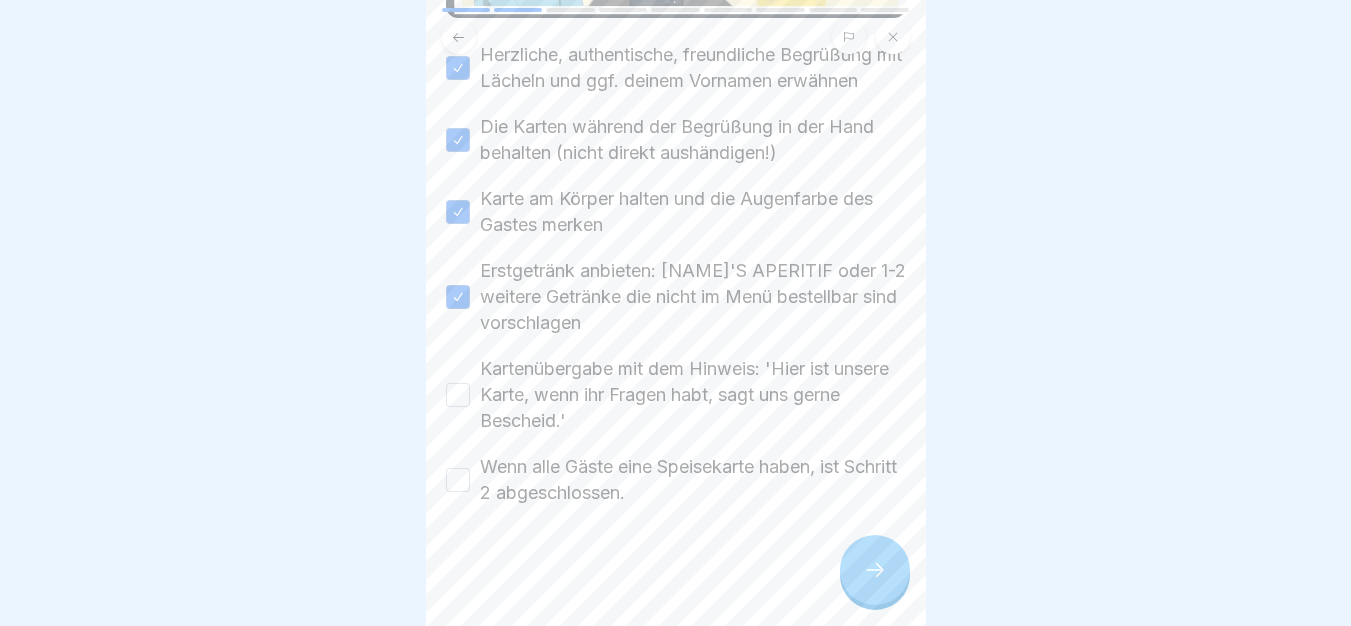 click on "Kartenübergabe mit dem Hinweis: 'Hier ist unsere Karte, wenn ihr Fragen habt, sagt uns gerne Bescheid.'" at bounding box center (693, 395) 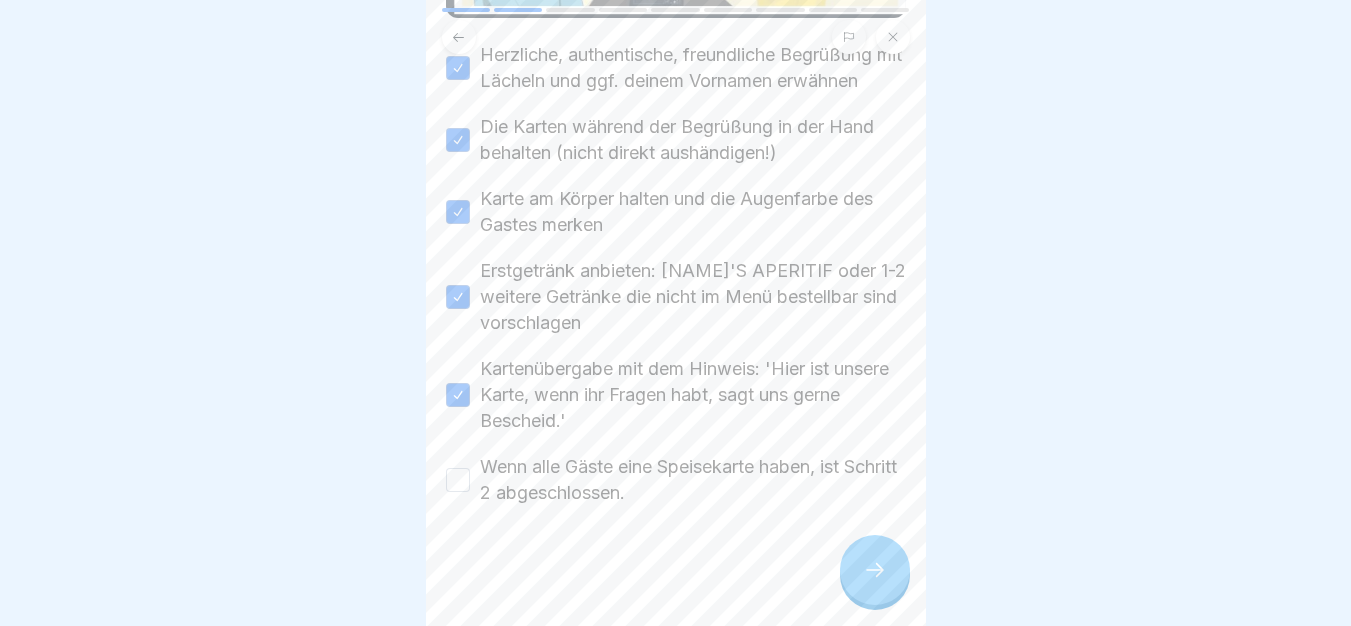 click on "Wenn alle Gäste eine Speisekarte haben, ist Schritt 2 abgeschlossen." at bounding box center [693, 480] 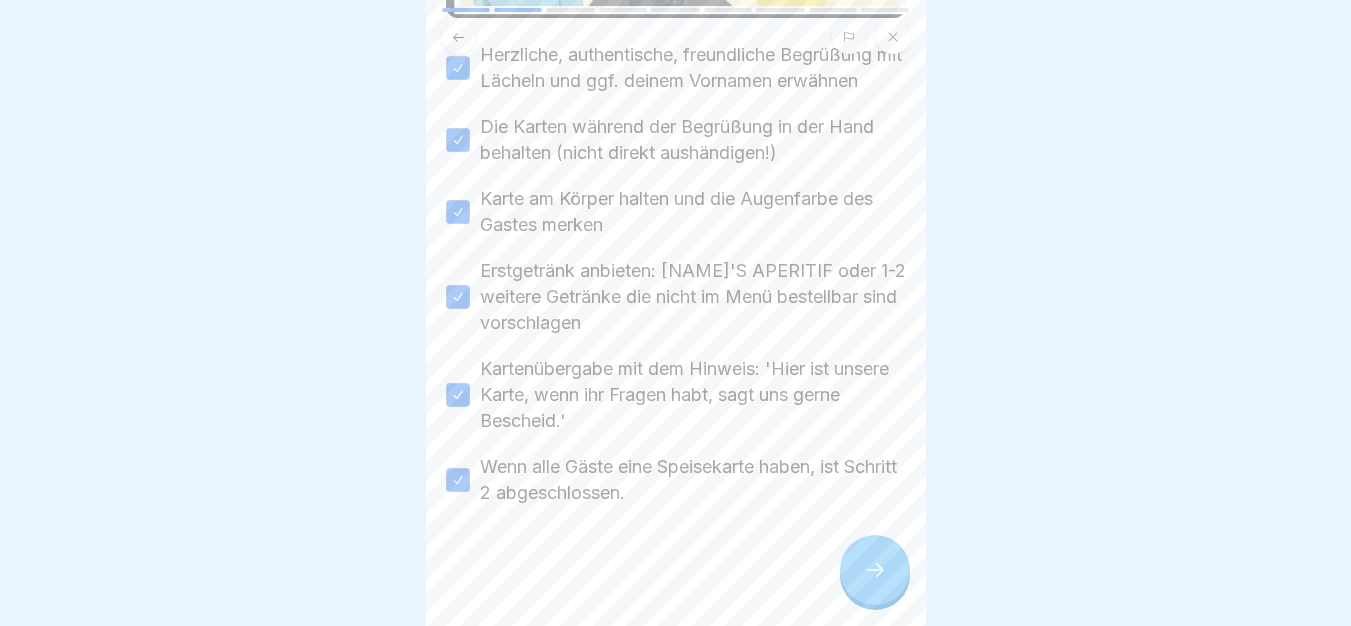 click at bounding box center [676, 566] 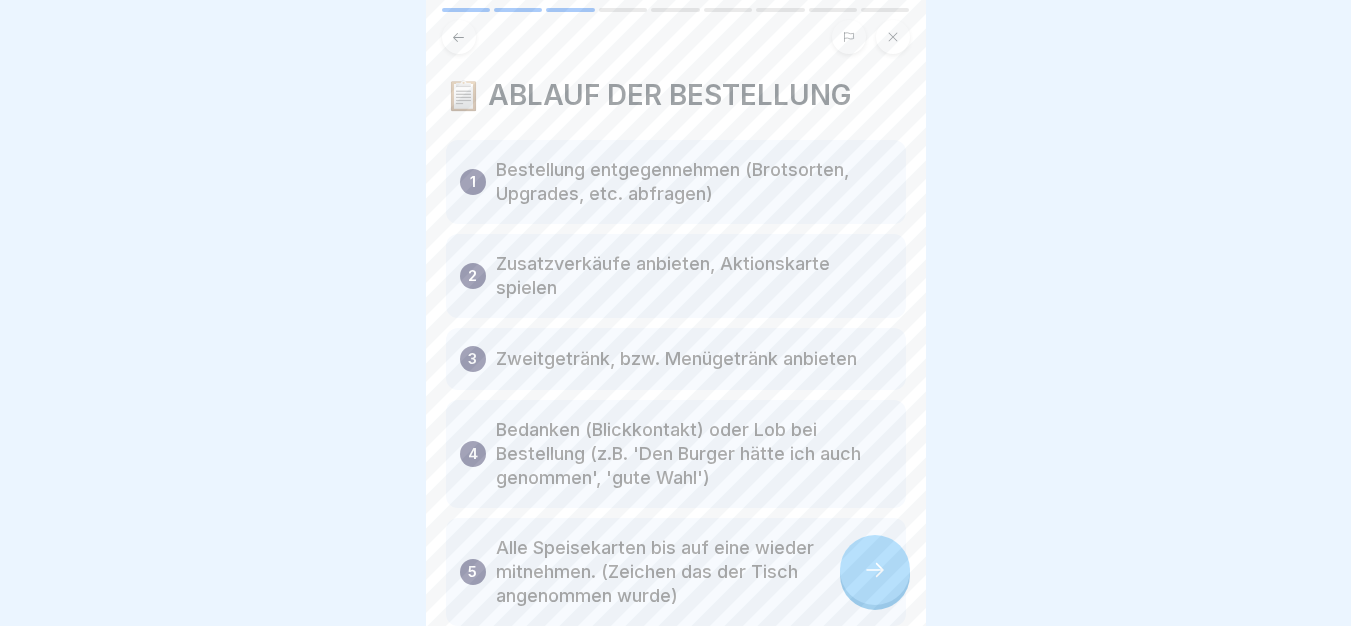 click at bounding box center (875, 570) 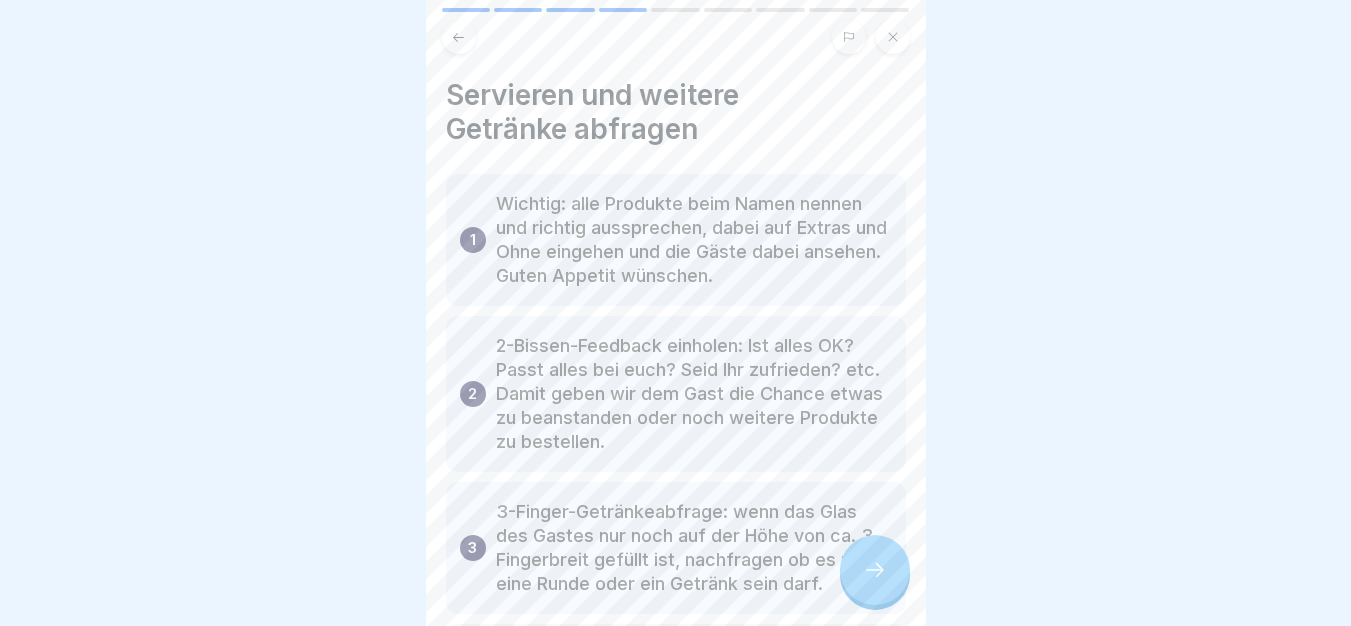 click at bounding box center [875, 570] 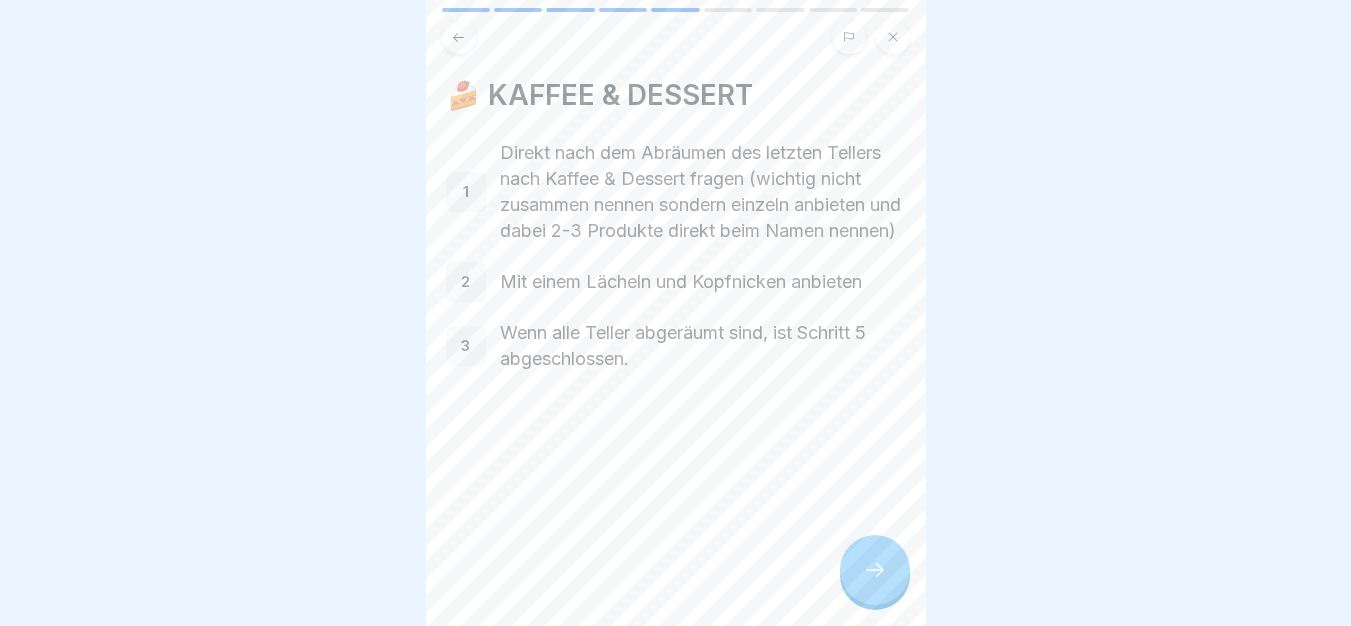 click at bounding box center (875, 570) 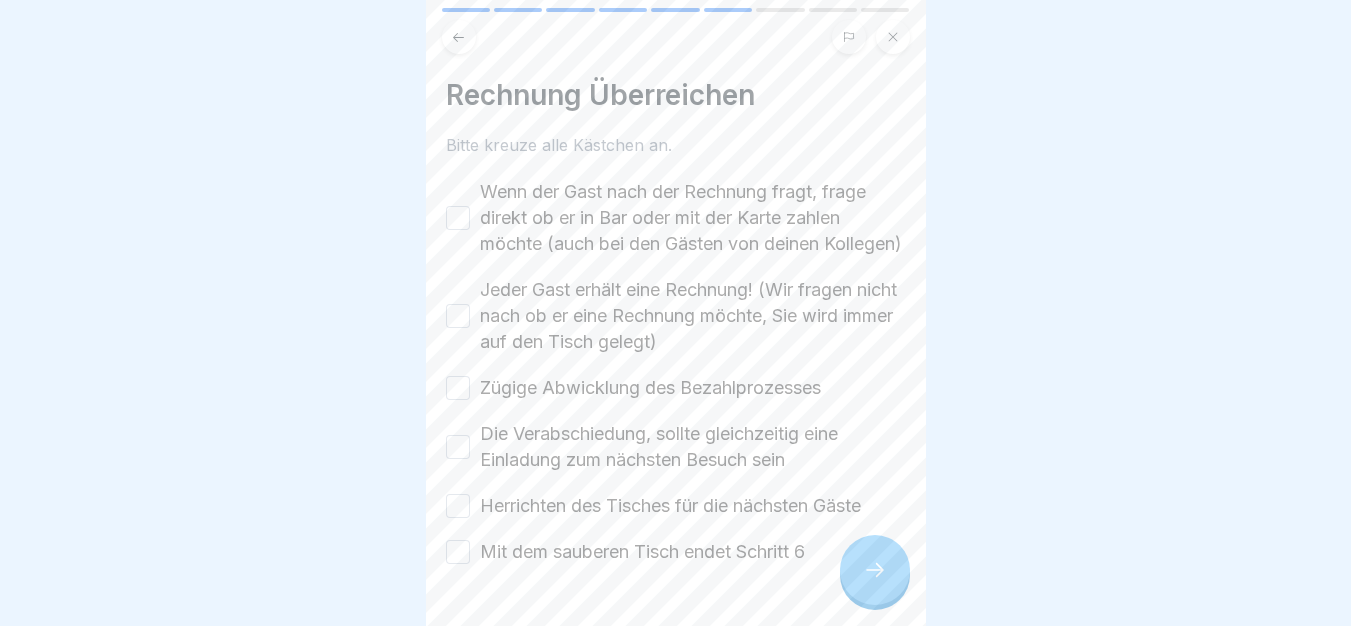 click at bounding box center (875, 570) 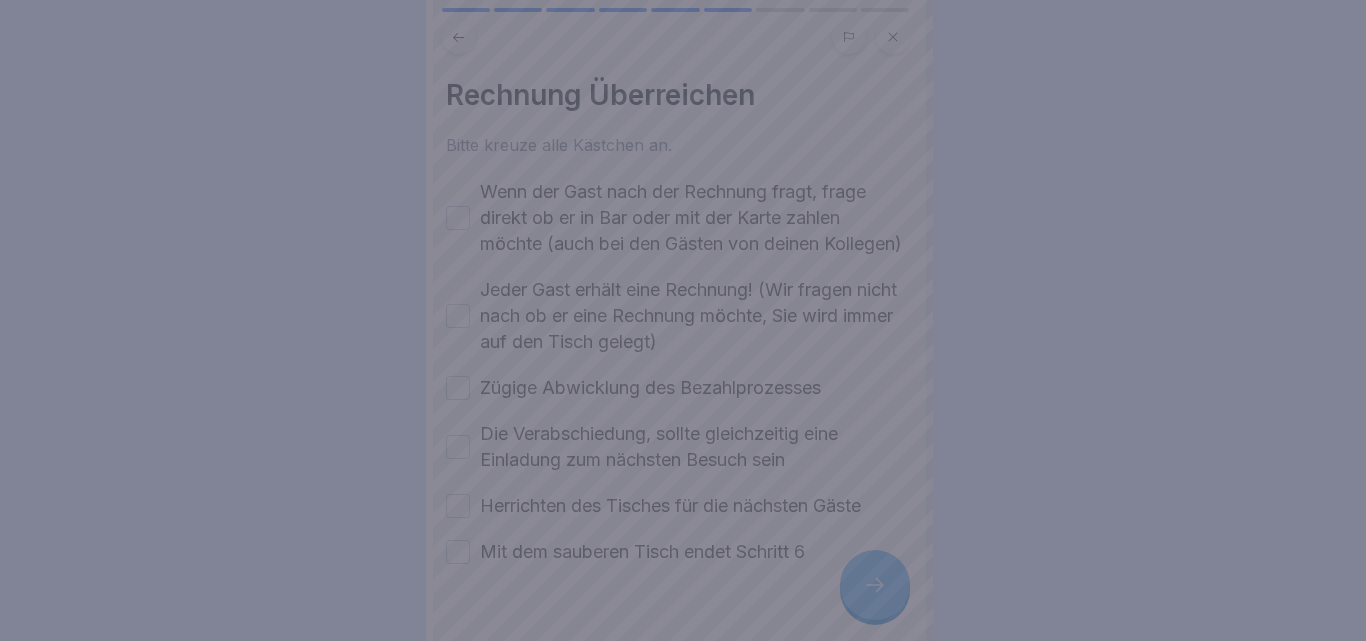 click at bounding box center [683, 320] 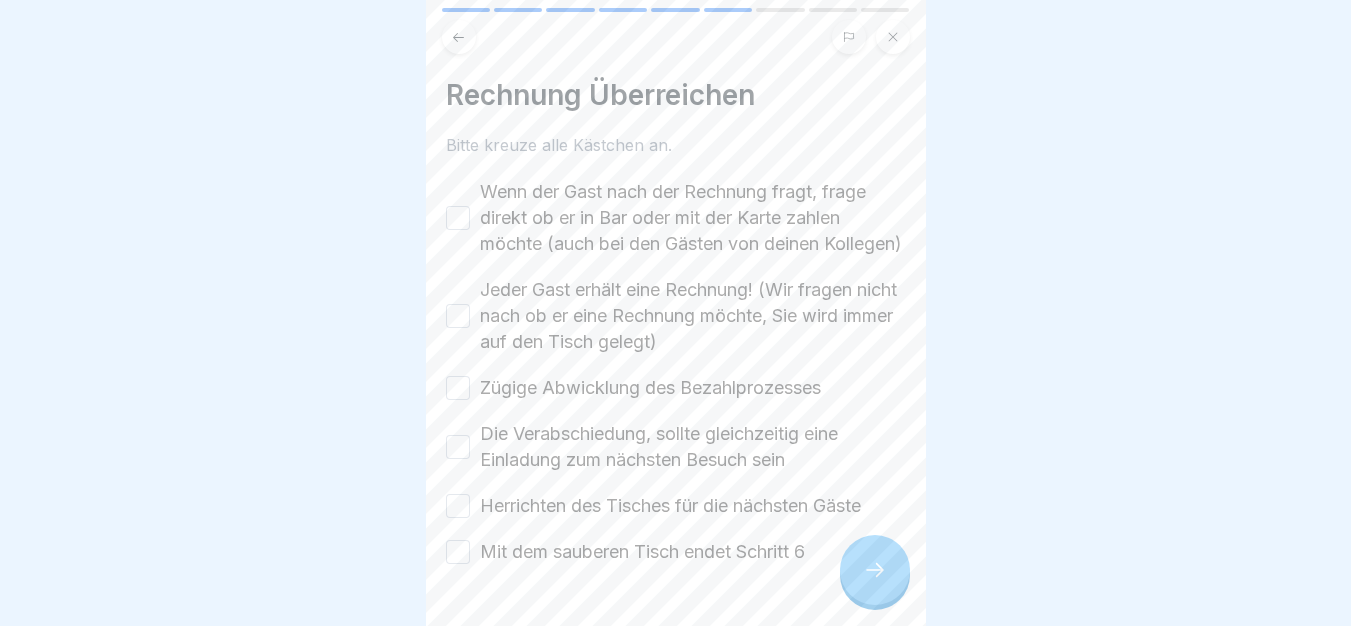 click on "Wenn der Gast nach der Rechnung fragt, frage direkt ob er in Bar oder mit der Karte zahlen möchte (auch bei den Gästen von deinen Kollegen)" at bounding box center [693, 218] 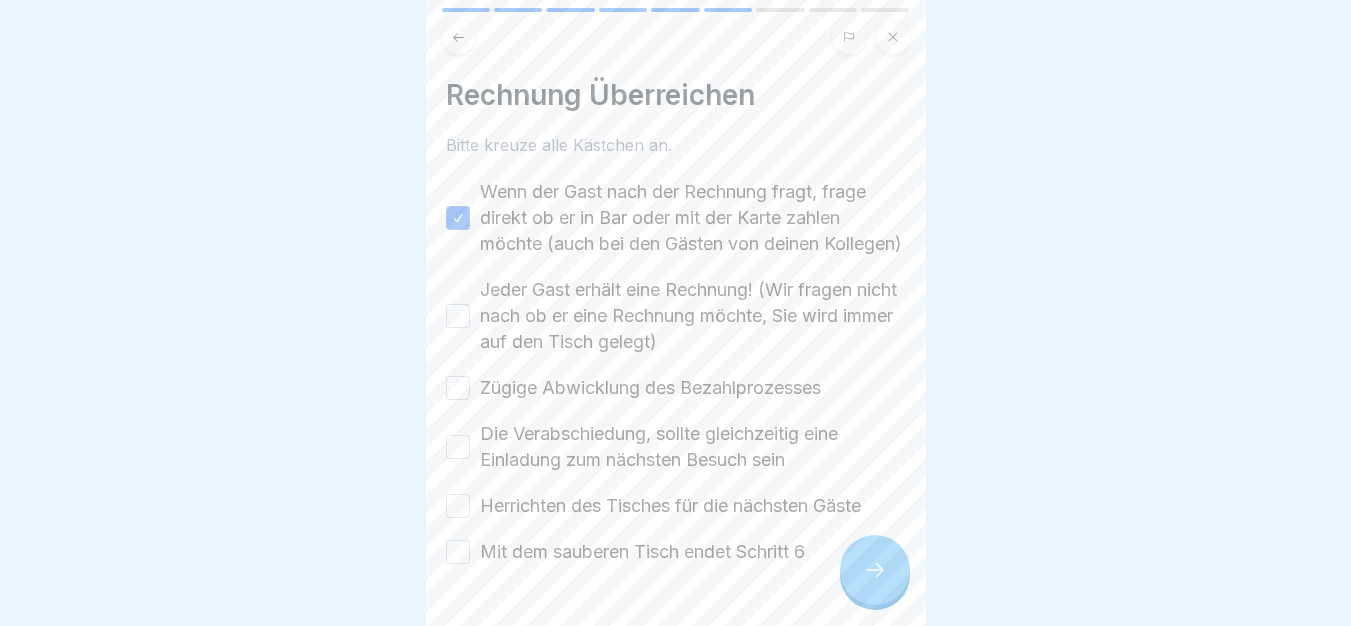 click on "Jeder Gast erhält eine Rechnung! (Wir fragen nicht nach ob er eine Rechnung möchte, Sie wird immer auf den Tisch gelegt)" at bounding box center (693, 316) 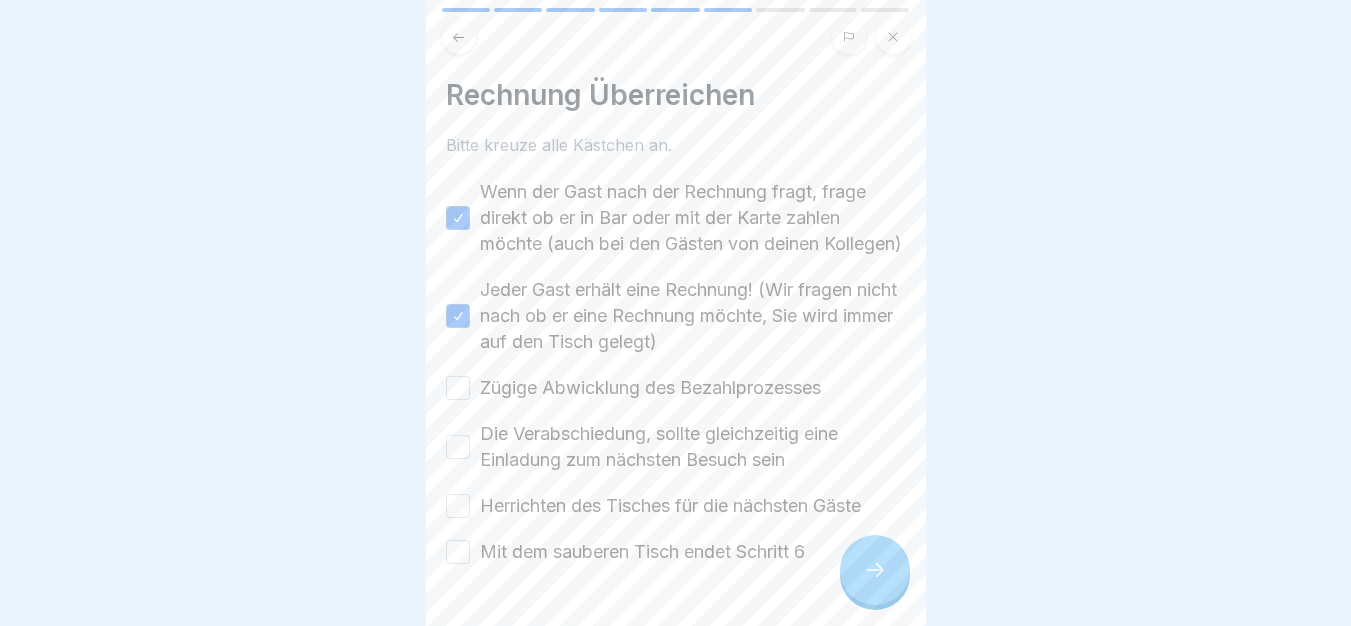 click on "Zügige Abwicklung des Bezahlprozesses" at bounding box center [650, 388] 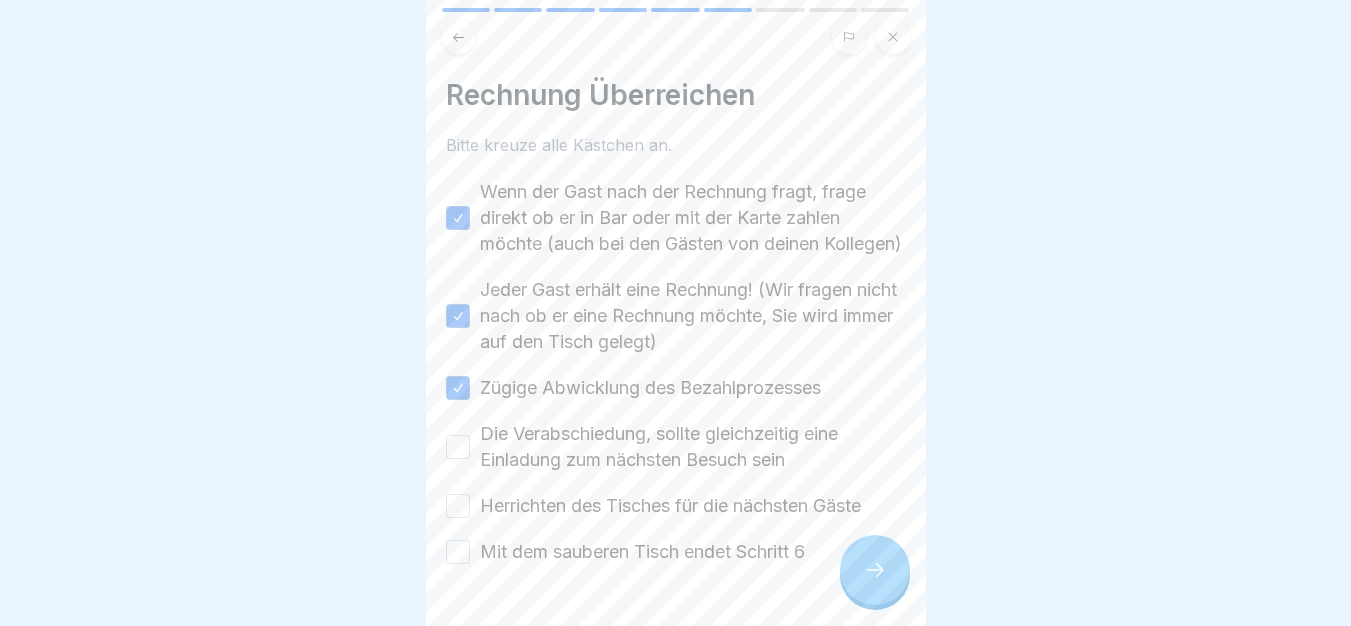 click on "Die Verabschiedung, sollte gleichzeitig eine Einladung zum nächsten Besuch sein" at bounding box center [693, 447] 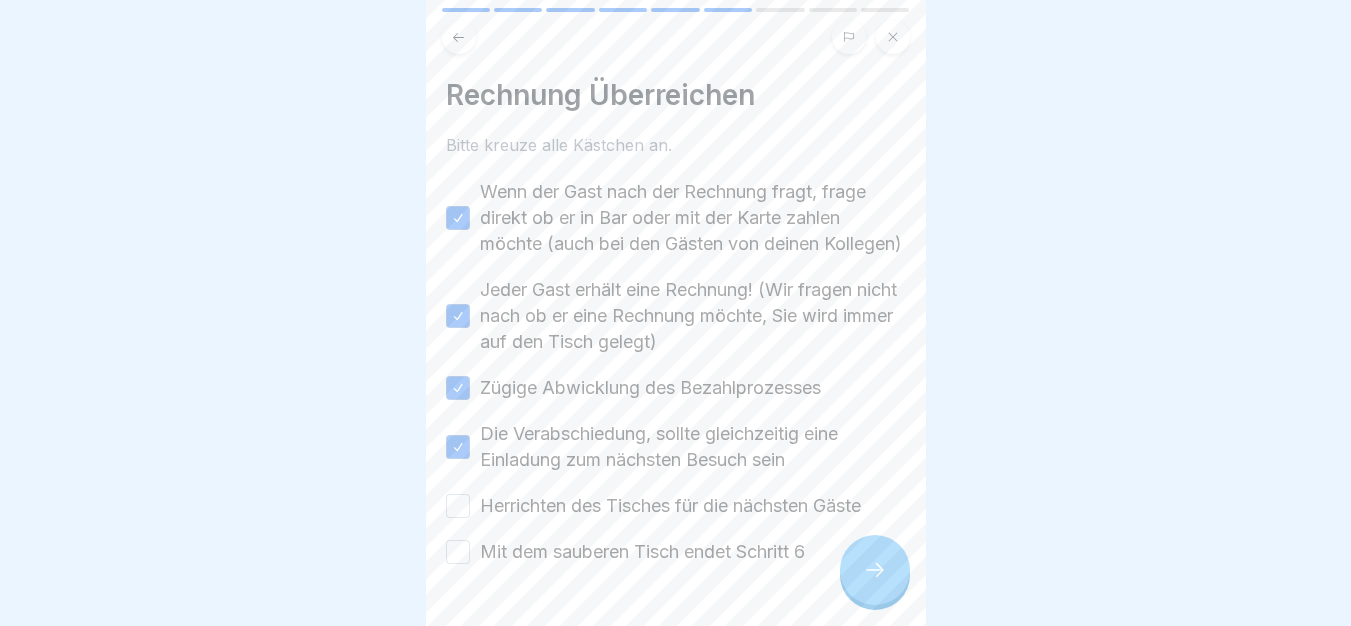 click on "Herrichten des Tisches für die nächsten Gäste" at bounding box center (670, 506) 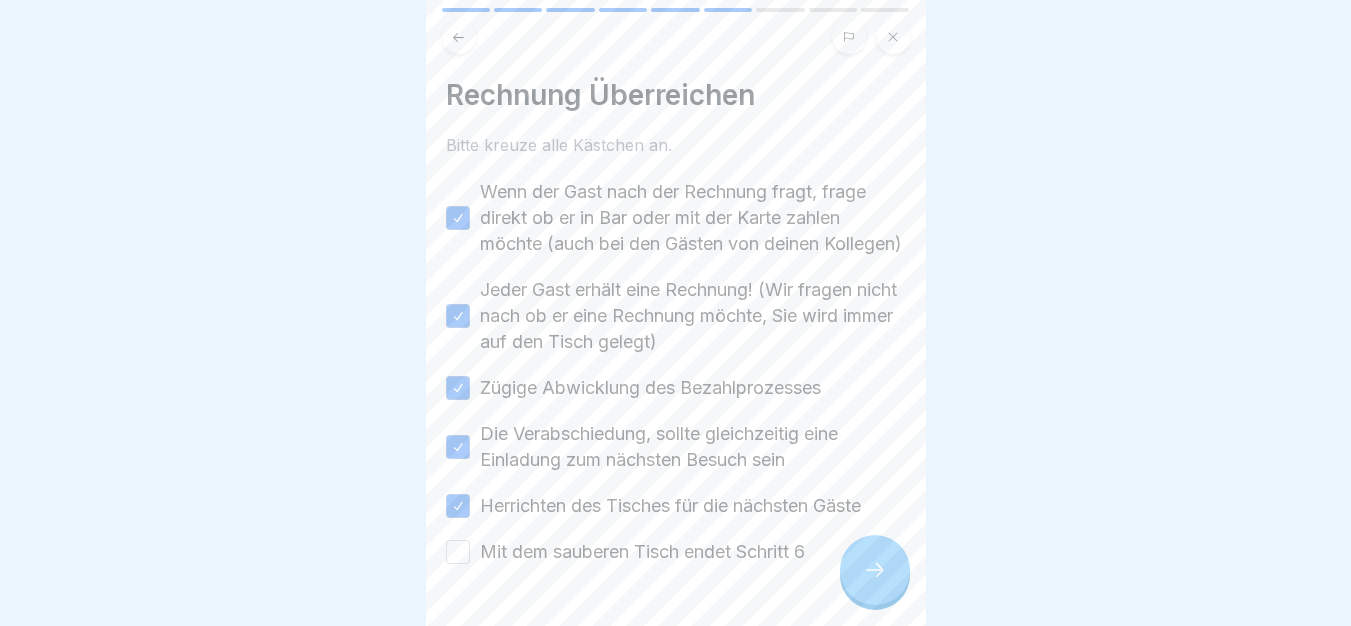 click at bounding box center (676, 625) 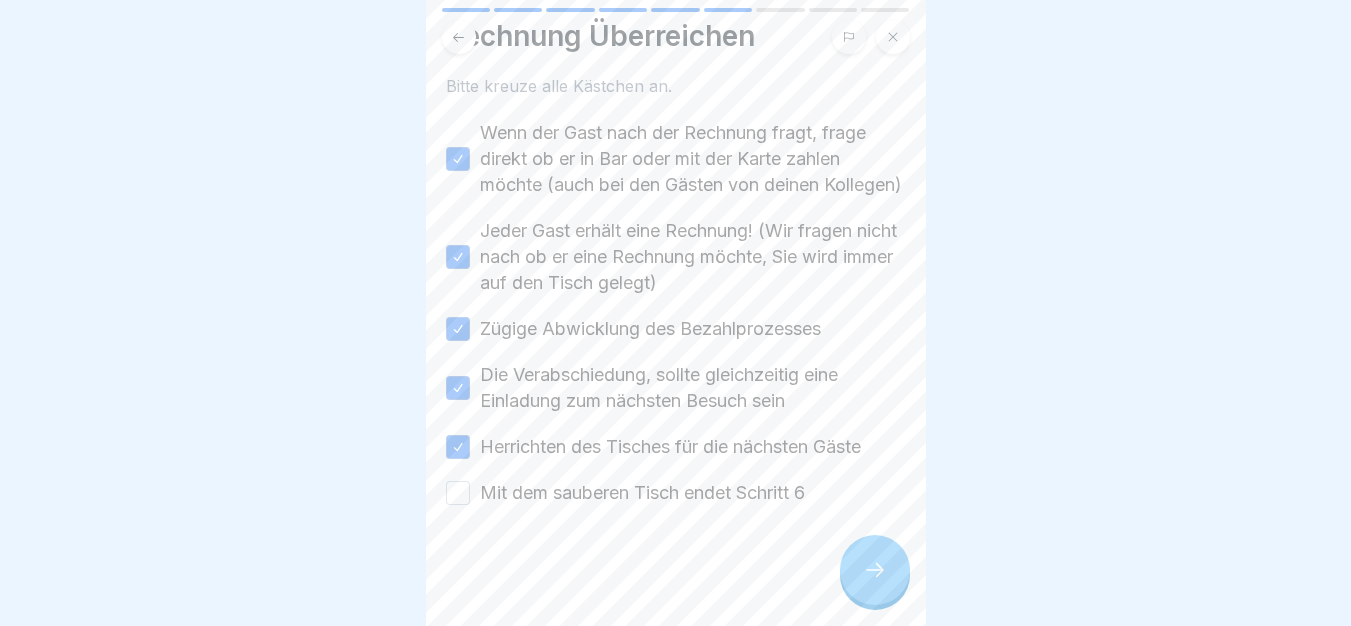 scroll, scrollTop: 85, scrollLeft: 0, axis: vertical 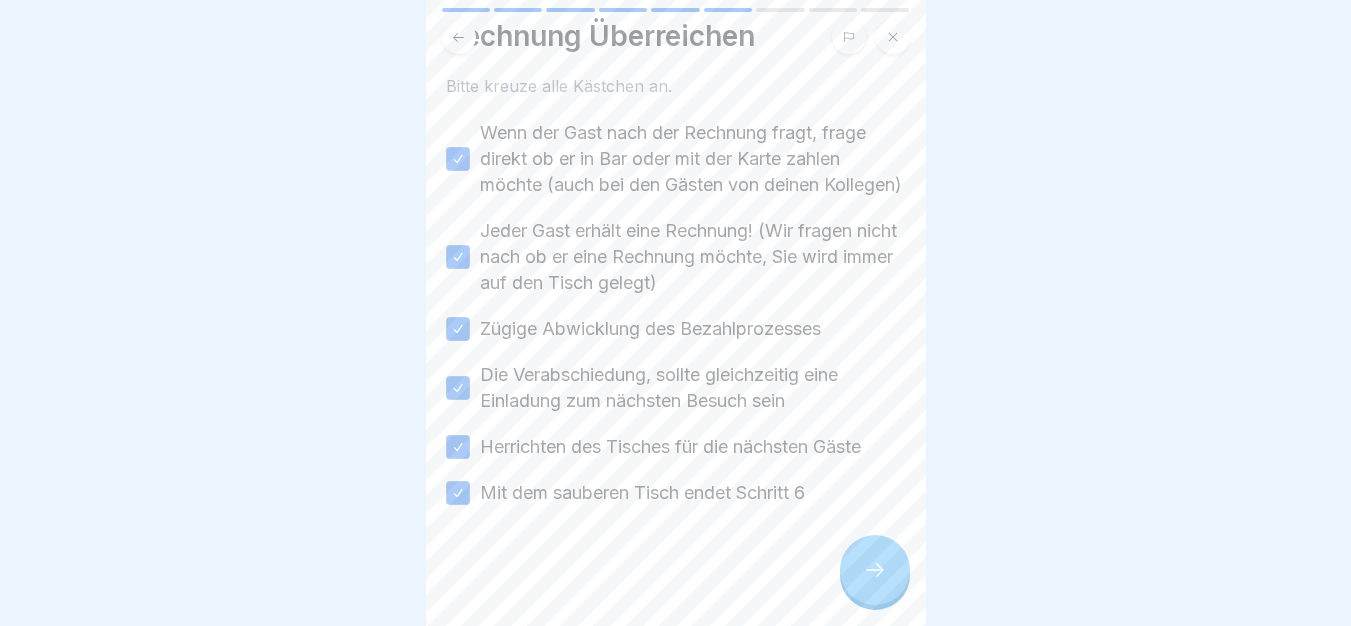 click 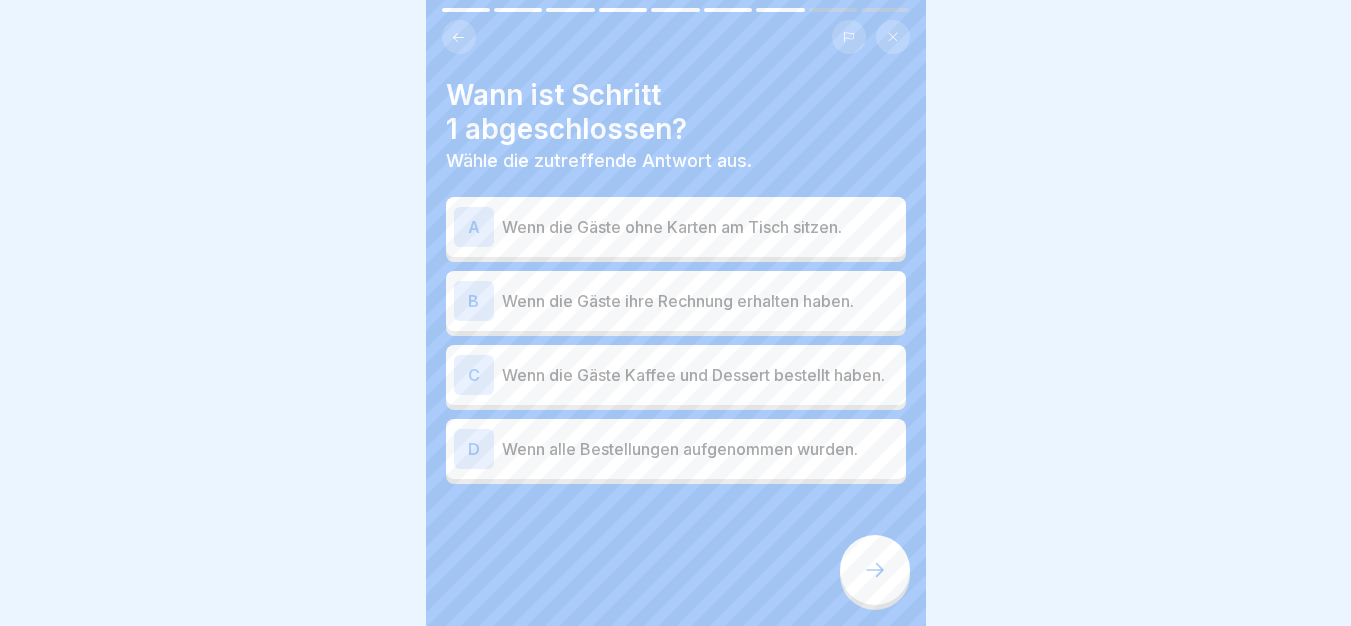 click 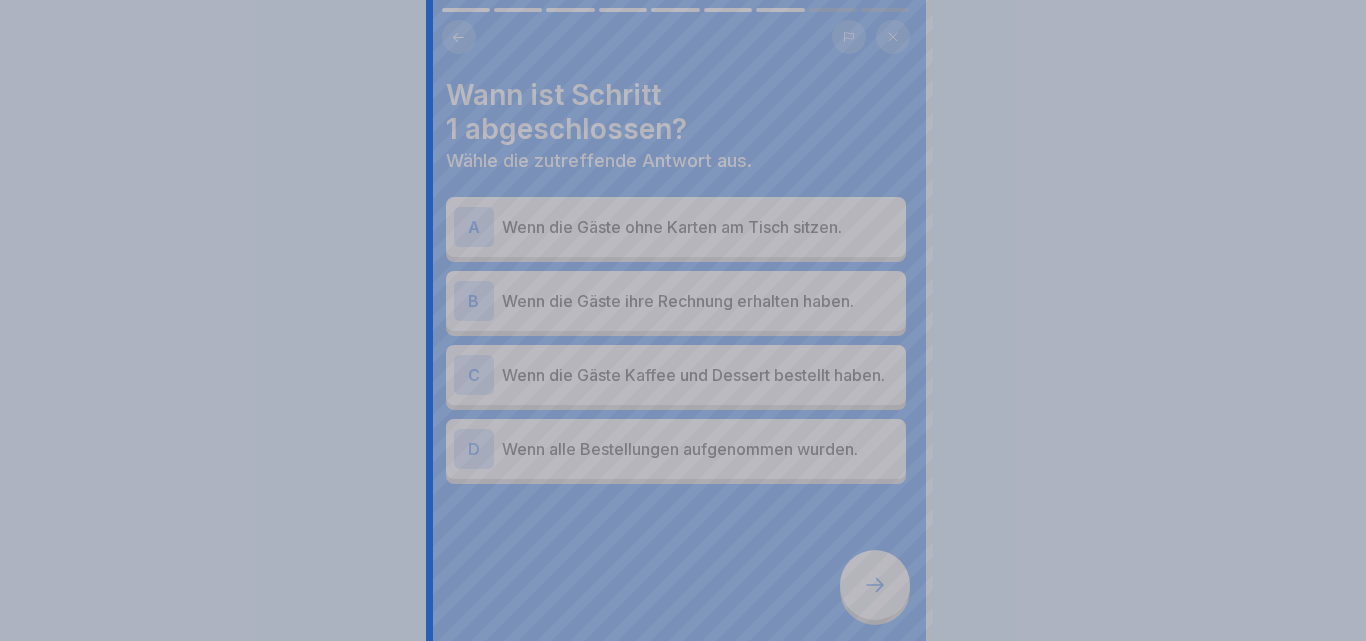 click at bounding box center (683, 320) 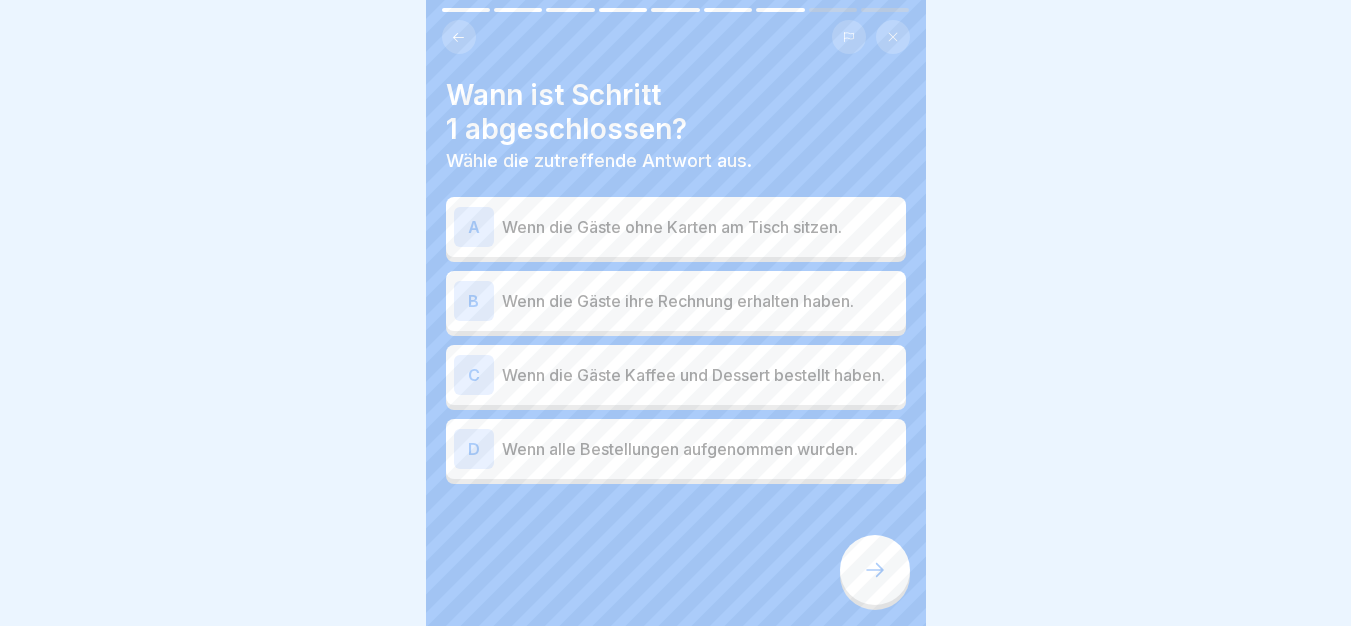 click on "Wenn die Gäste ohne Karten am Tisch sitzen." at bounding box center (700, 227) 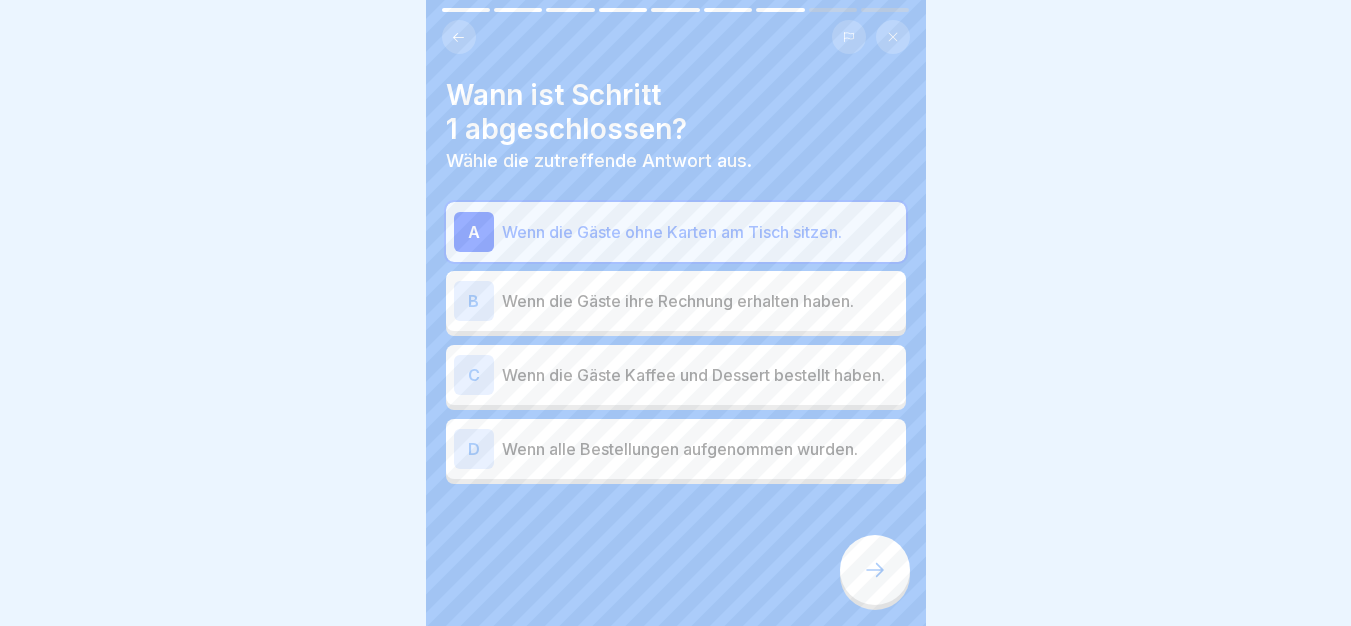 click on "Service-Must-Know 9 Schritte Deutsch 📝 [NAME]S PLAYBOOK: Ablauf im Service vom Empfang bis zur Rechnungsübergabe In diesem Modul lernst du den gesamten Ablauf im Service kennen - von der Begrüßung der Gäste bis zur Übergabe der Rechnung. 😃 Fortfahren 👋 BEGRÜSSUNG & PLATZIEREN 1 Gäste freundlich mit Augenkontakt begrüßen 2 Jeden Gast vom Platzierenden zum Tisch begleiten 3 Falls ein Türmanager eingeteilt ist, platziert ausschließlich er – ansonsten informierst du den Gast, dass der Kollege gleich kommen wird 4 Wenn die Gäste ohne Karten am Tisch sitzen, ist Schritt 1 abgeschlossen. 🍴 ERSTKONTAKT AM TISCH Bitte kreuze alle Kästchen an. Herzliche, authentische, freundliche Begrüßung mit Lächeln und ggf. deinem Vornamen erwähnen Die Karten während der Begrüßung in der Hand behalten (nicht direkt aushändigen!) Karte am Körper halten und die Augenfarbe des Gastes merken Kartenübergabe mit dem Hinweis: 'Hier ist unsere Karte, wenn ihr Fragen habt, sagt uns gerne Bescheid.' 1 2 3 4" at bounding box center (676, 313) 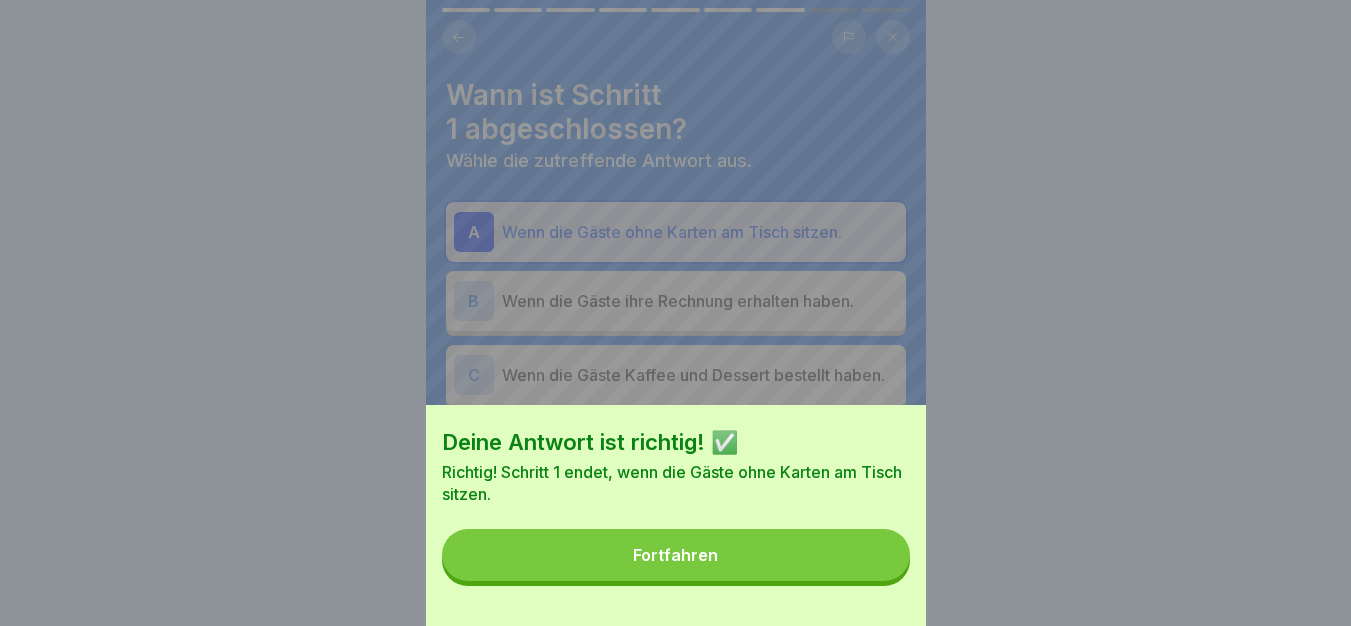 click on "Deine Antwort ist richtig!
✅ Richtig! Schritt 1 endet, wenn die Gäste ohne Karten am Tisch sitzen.   Fortfahren" at bounding box center [676, 515] 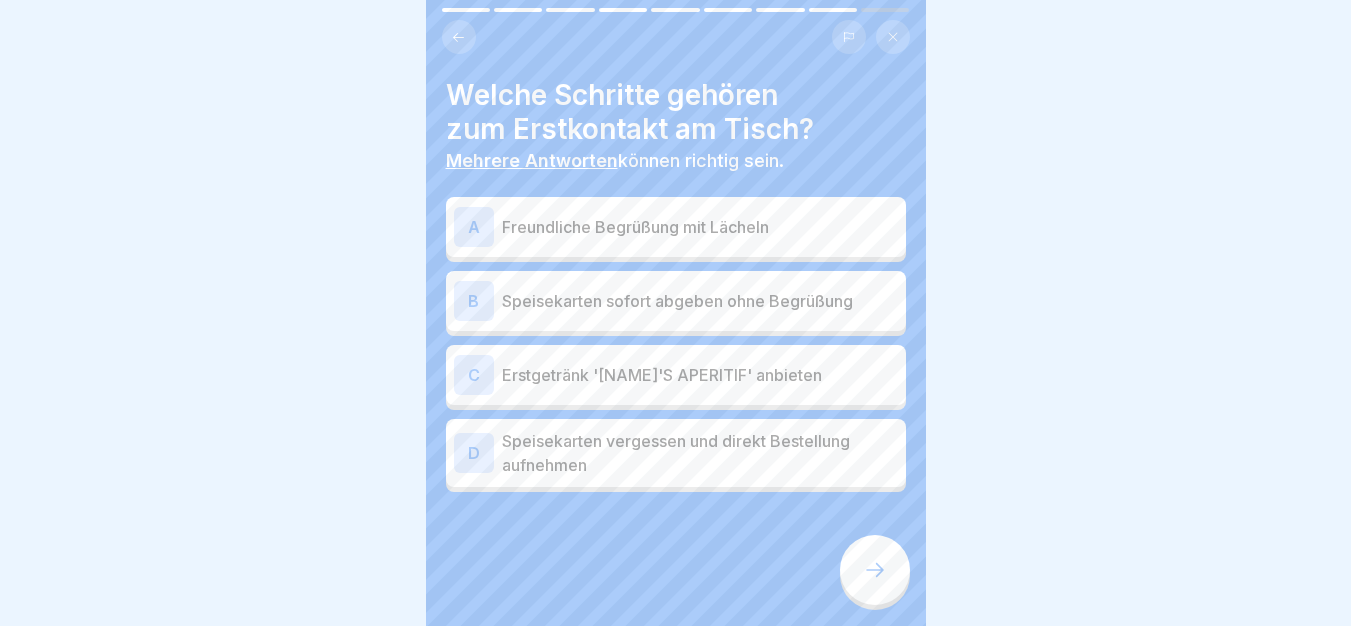 click on "Freundliche Begrüßung mit Lächeln" at bounding box center [700, 227] 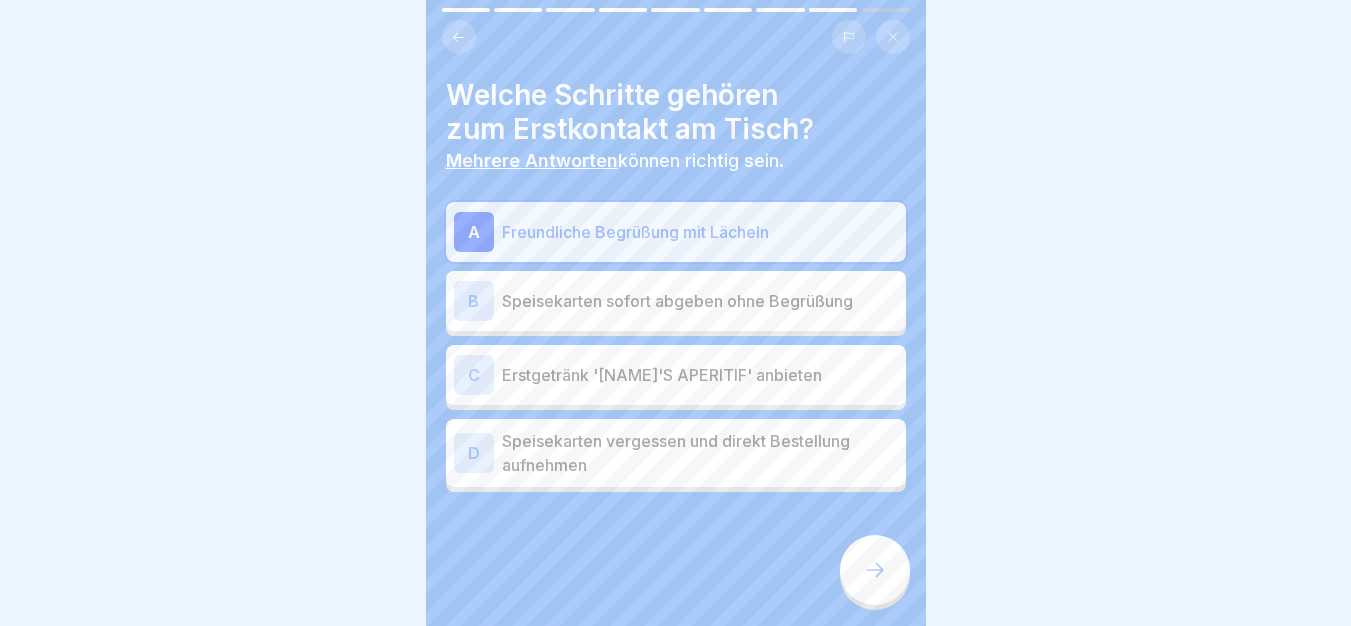 click on "Erstgetränk '[NAME]'S APERITIF' anbieten" at bounding box center [700, 375] 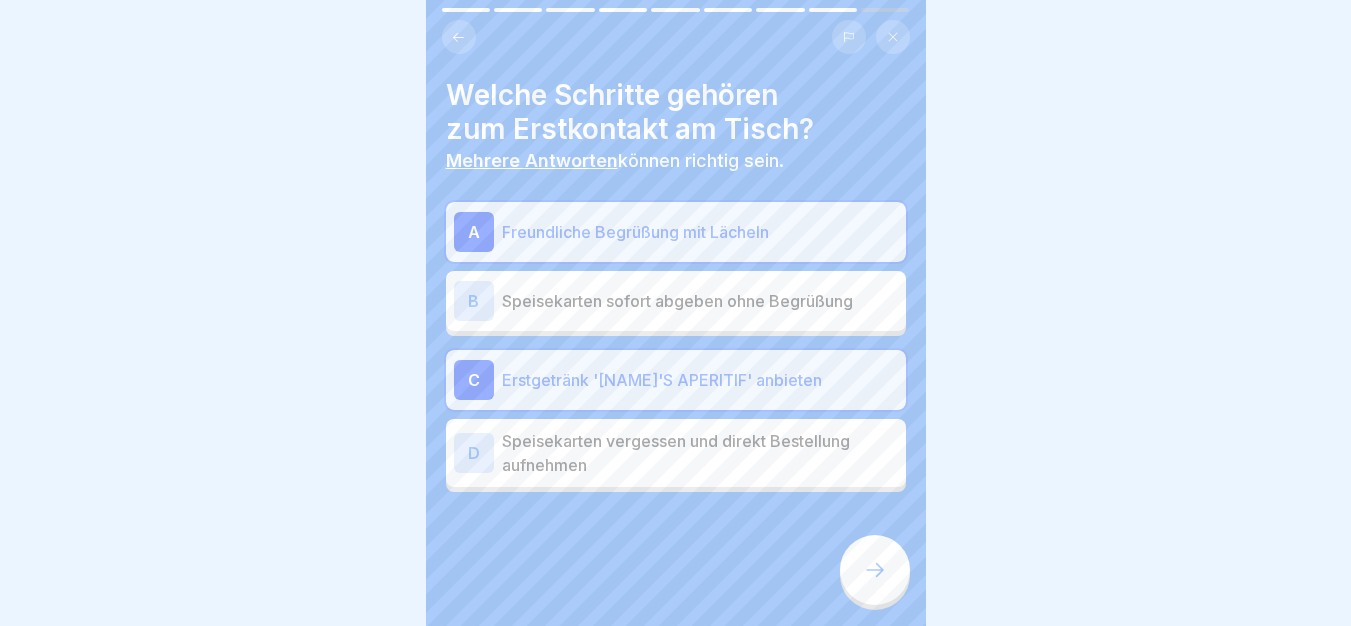 click at bounding box center (875, 570) 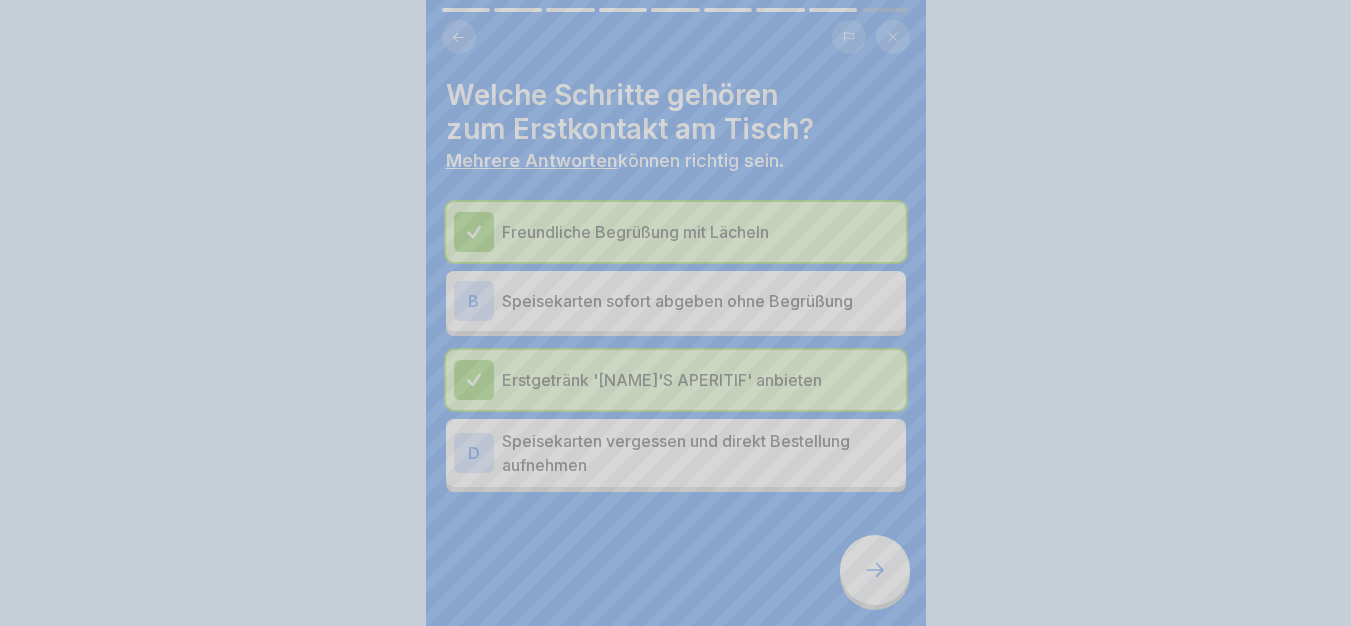 click on "Fortfahren" at bounding box center [676, 927] 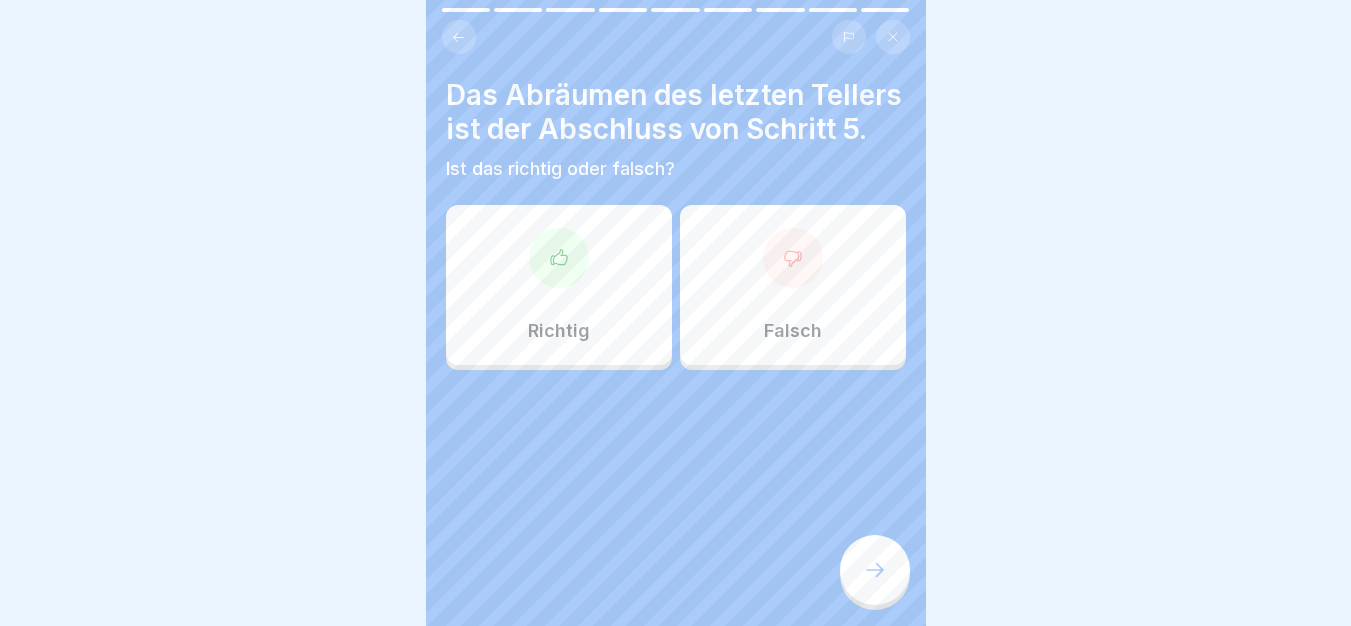 click on "Richtig" at bounding box center (559, 285) 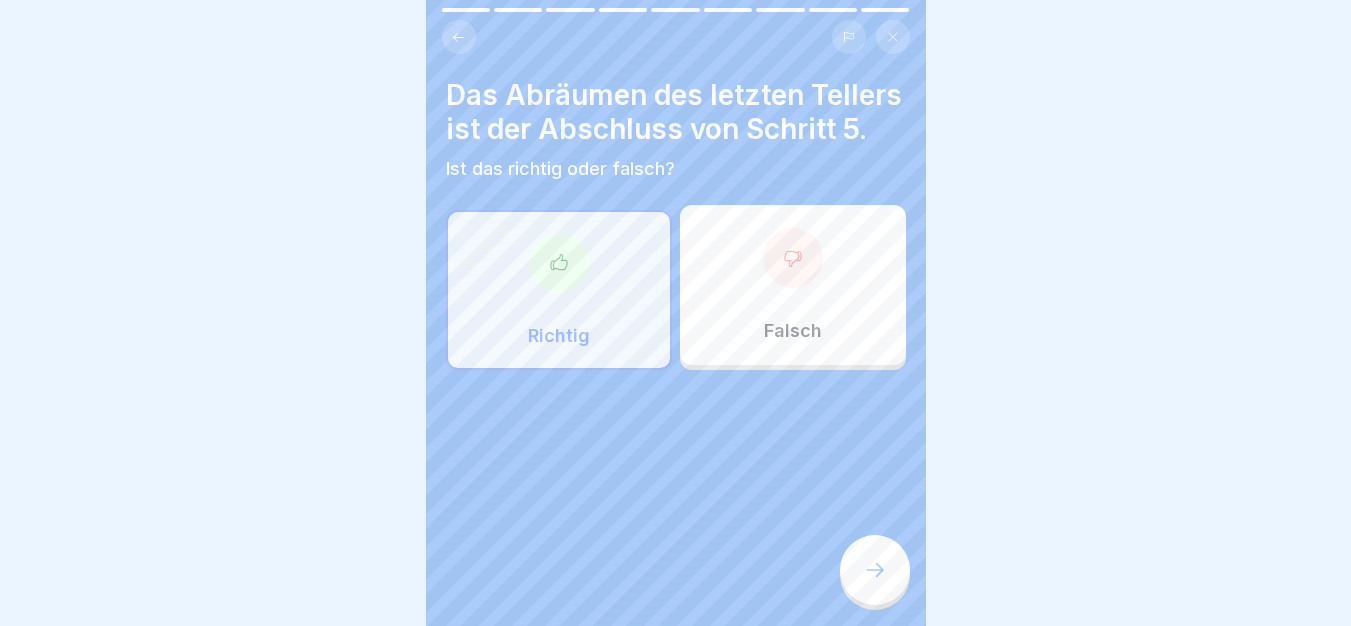 click 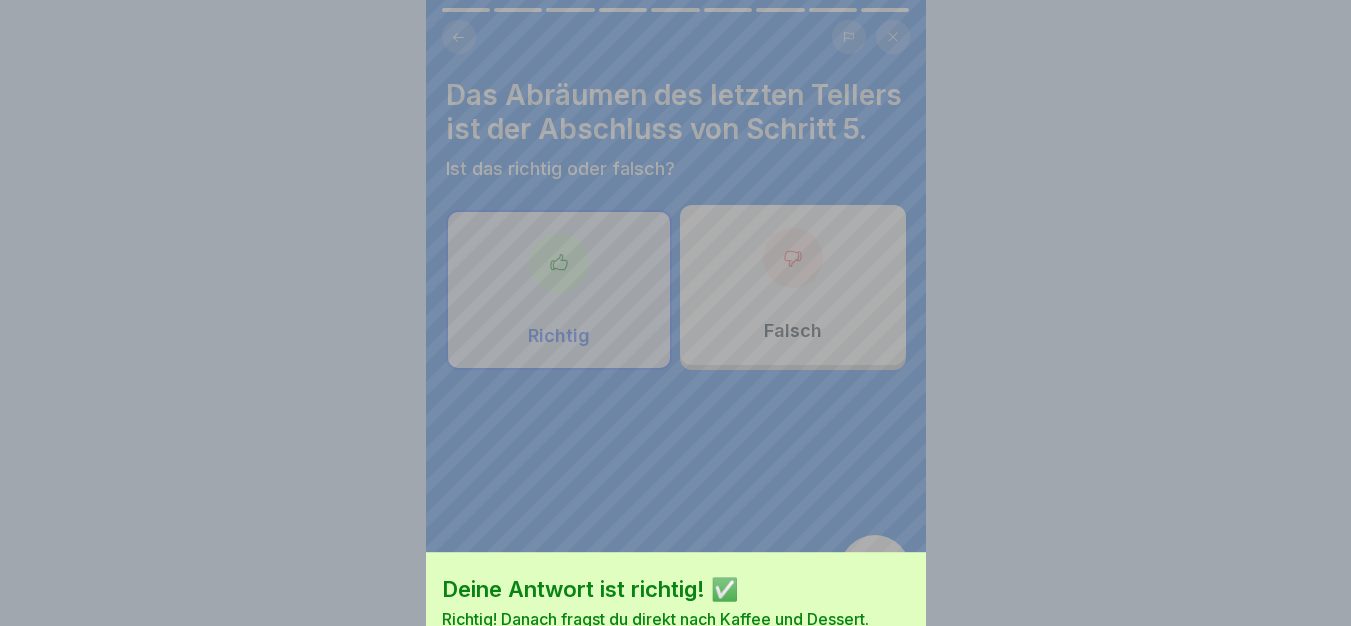 click on "Fortfahren" at bounding box center [676, 680] 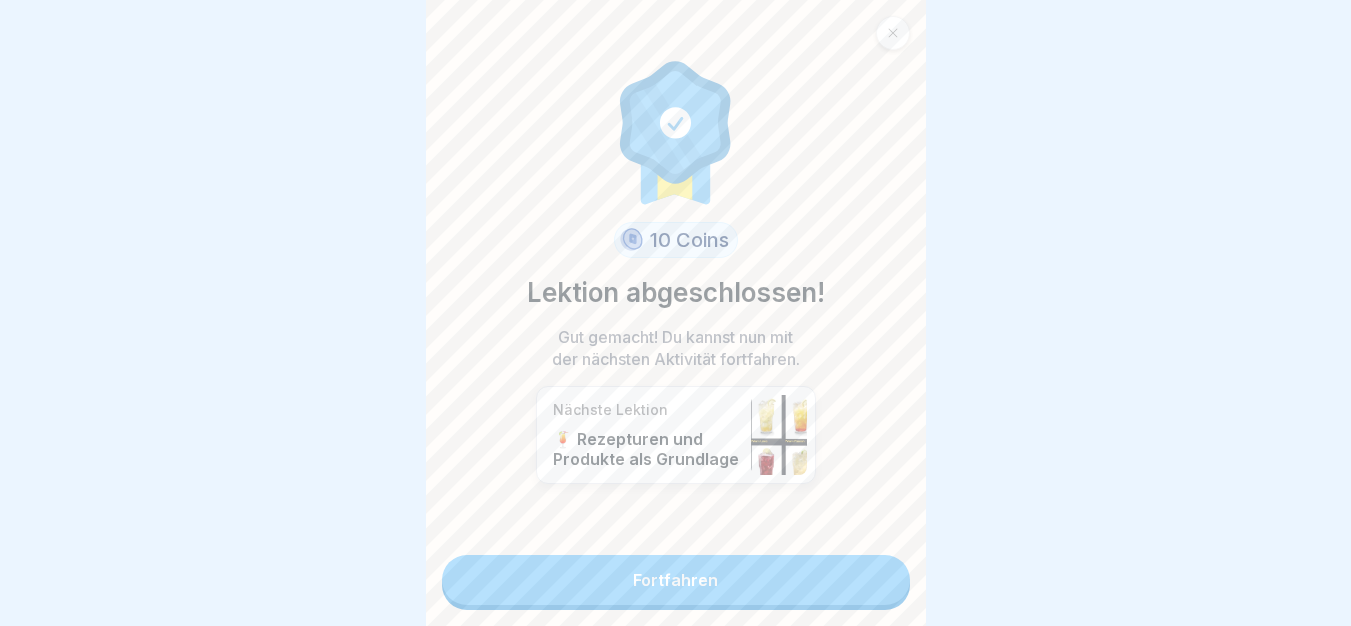 click on "Fortfahren" at bounding box center (676, 580) 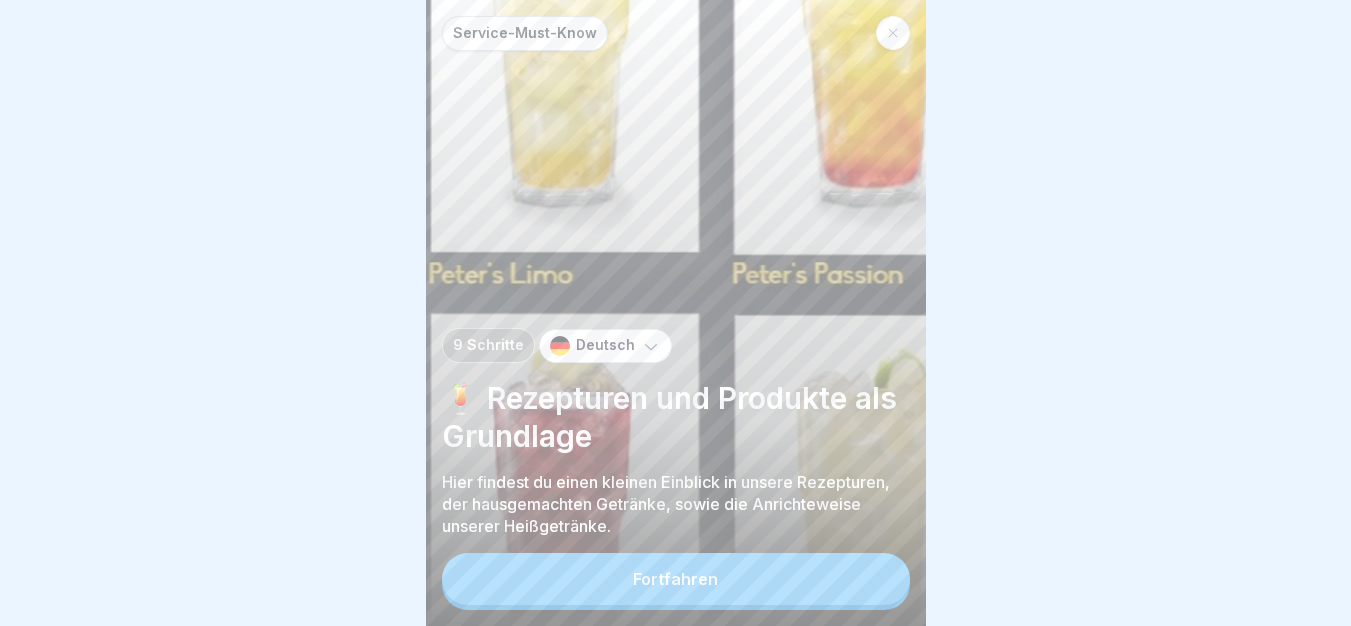 click on "Fortfahren" at bounding box center (676, 581) 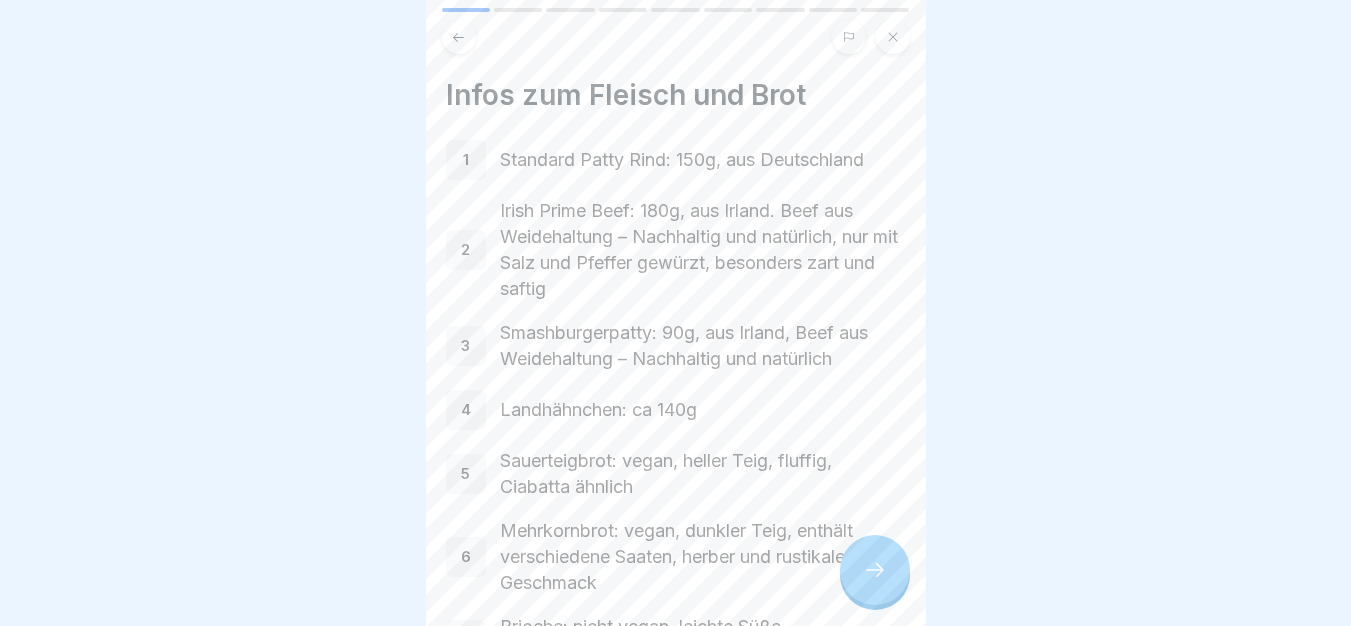 click at bounding box center [875, 570] 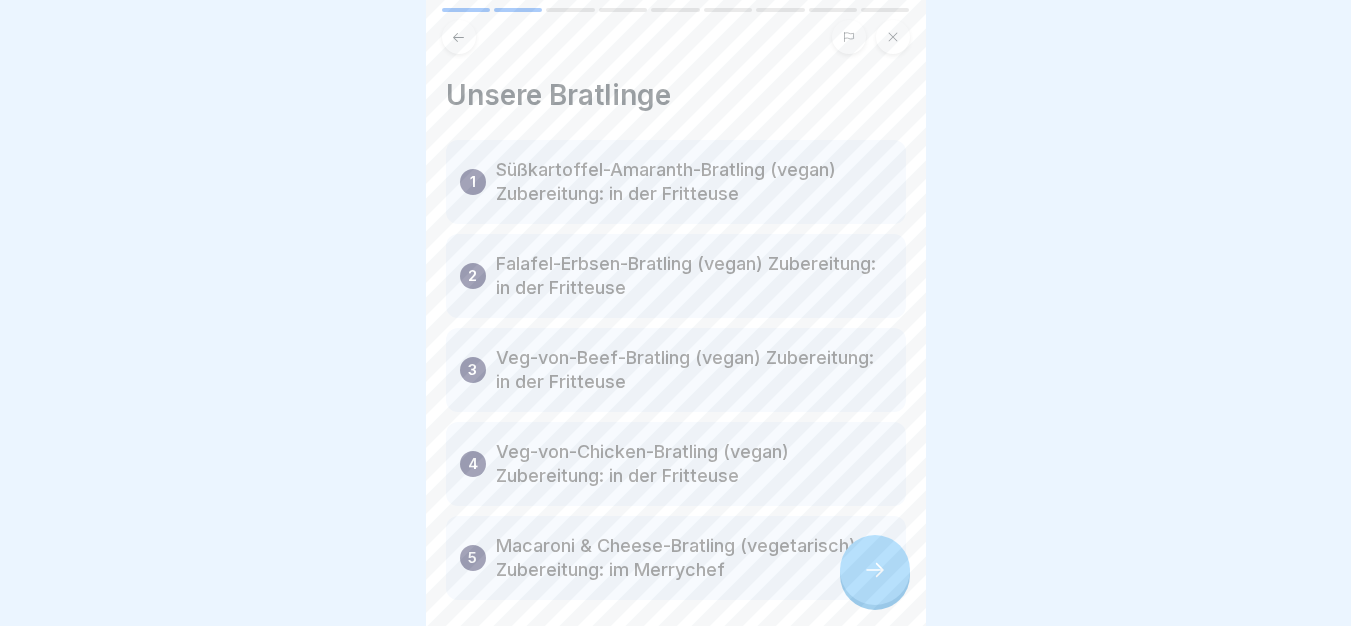 click 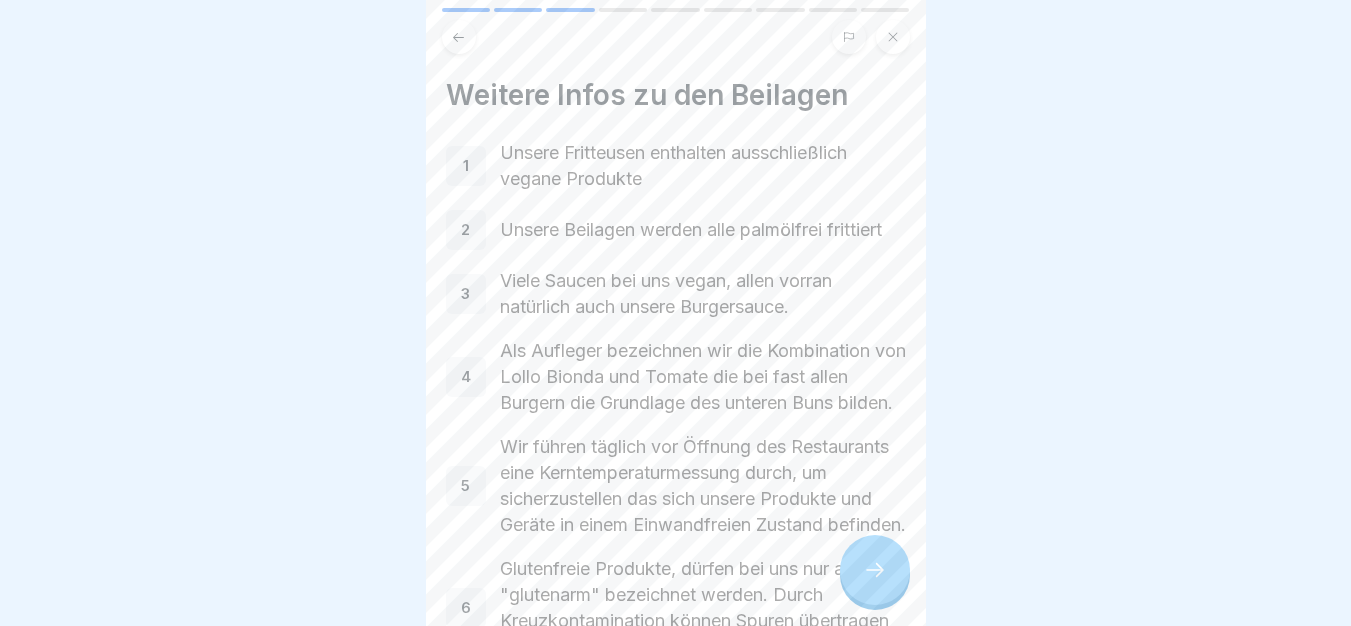 click 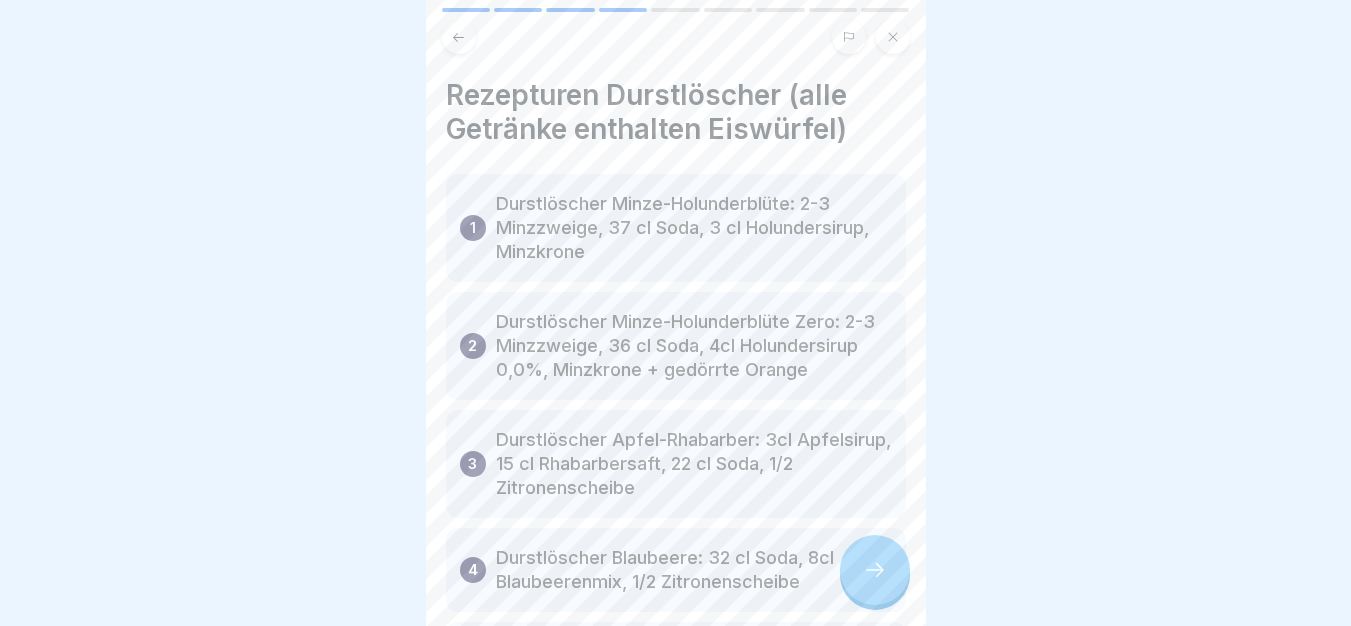 click at bounding box center (875, 570) 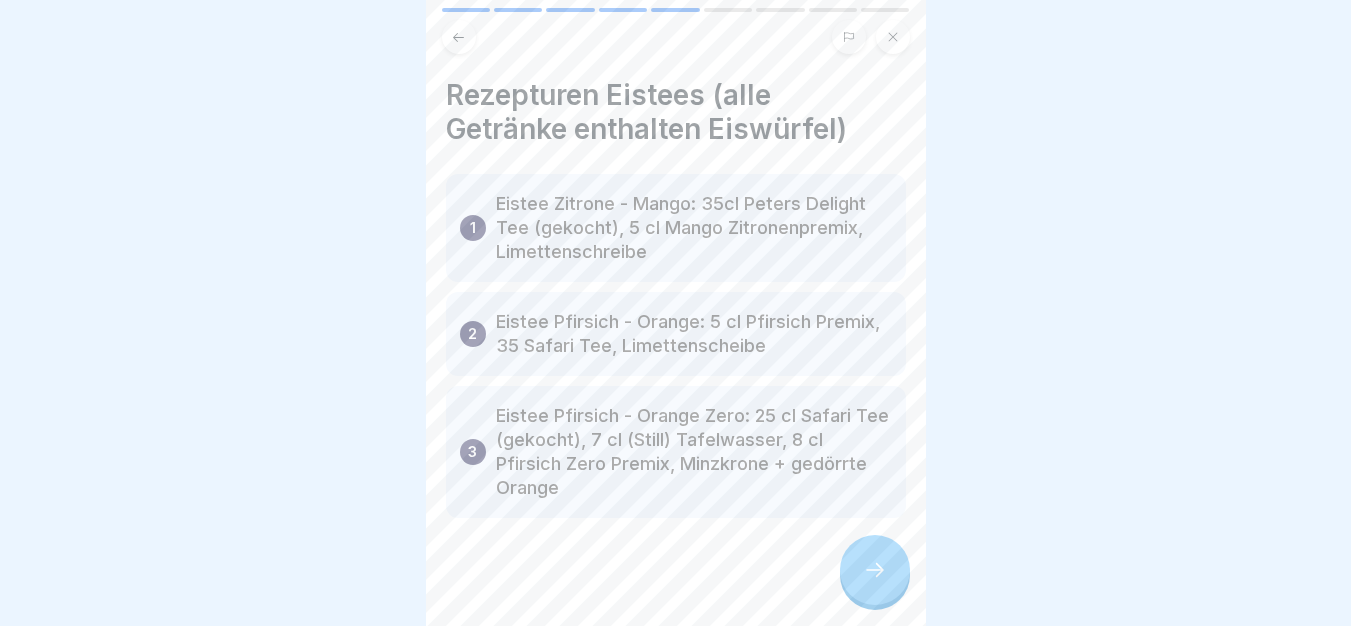 click at bounding box center (875, 570) 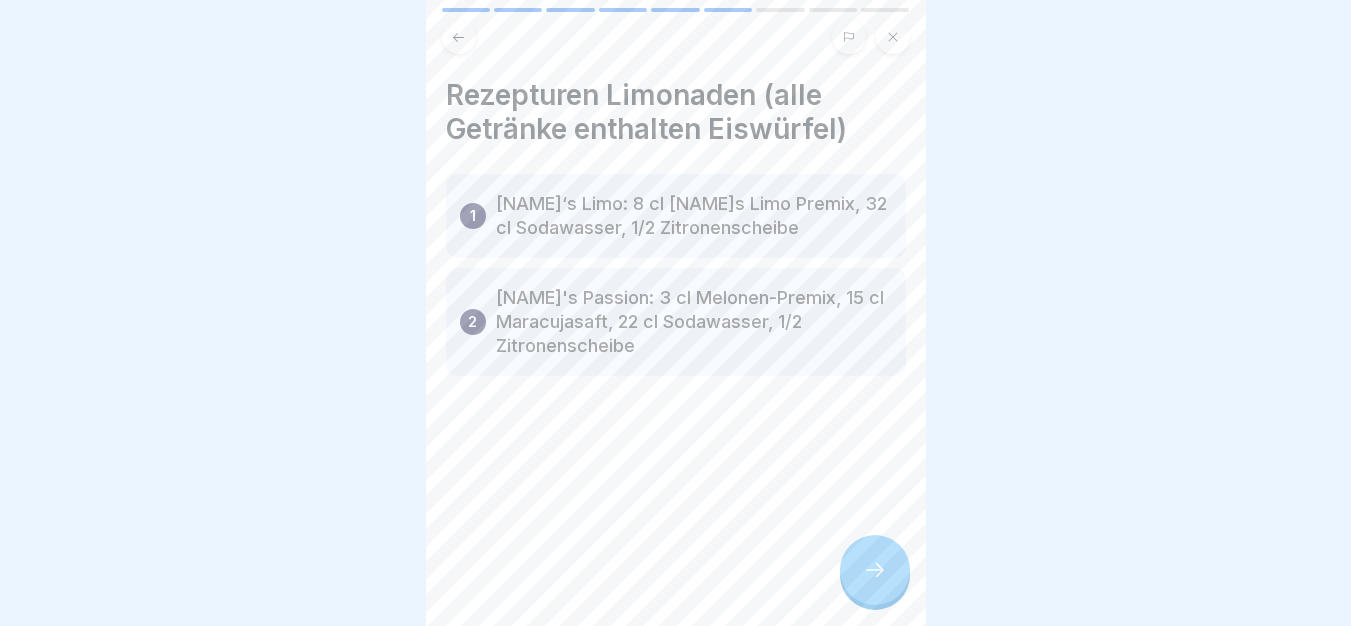 click 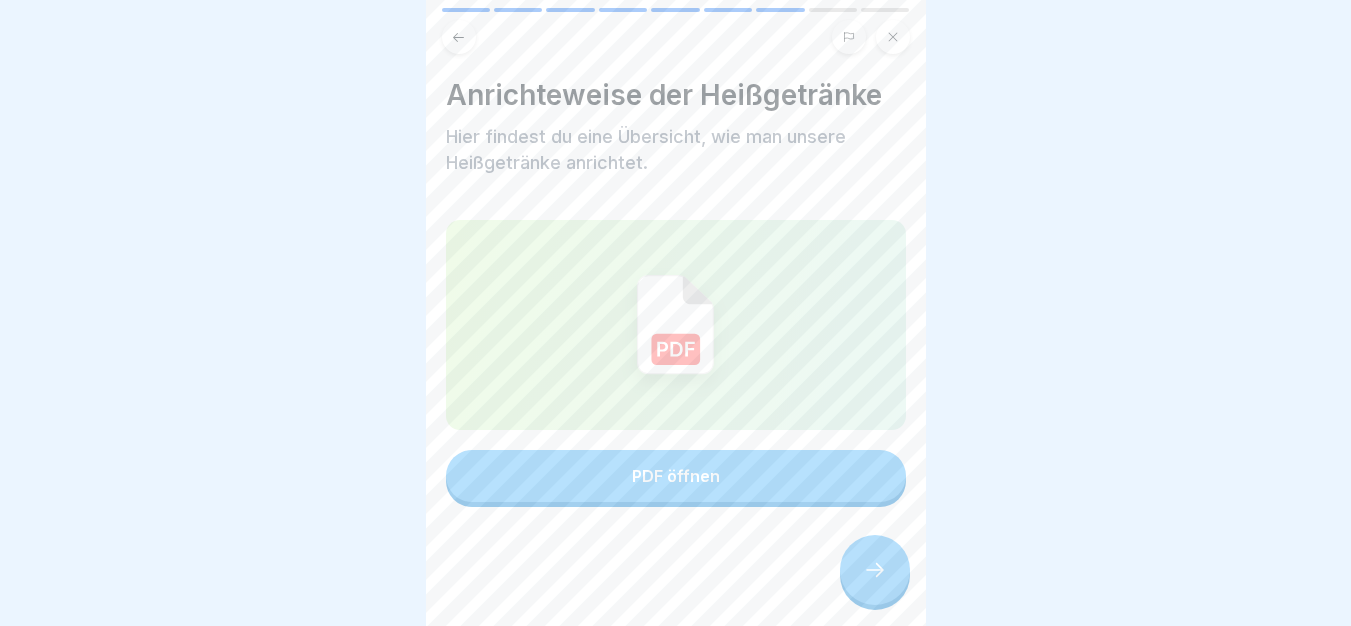 click 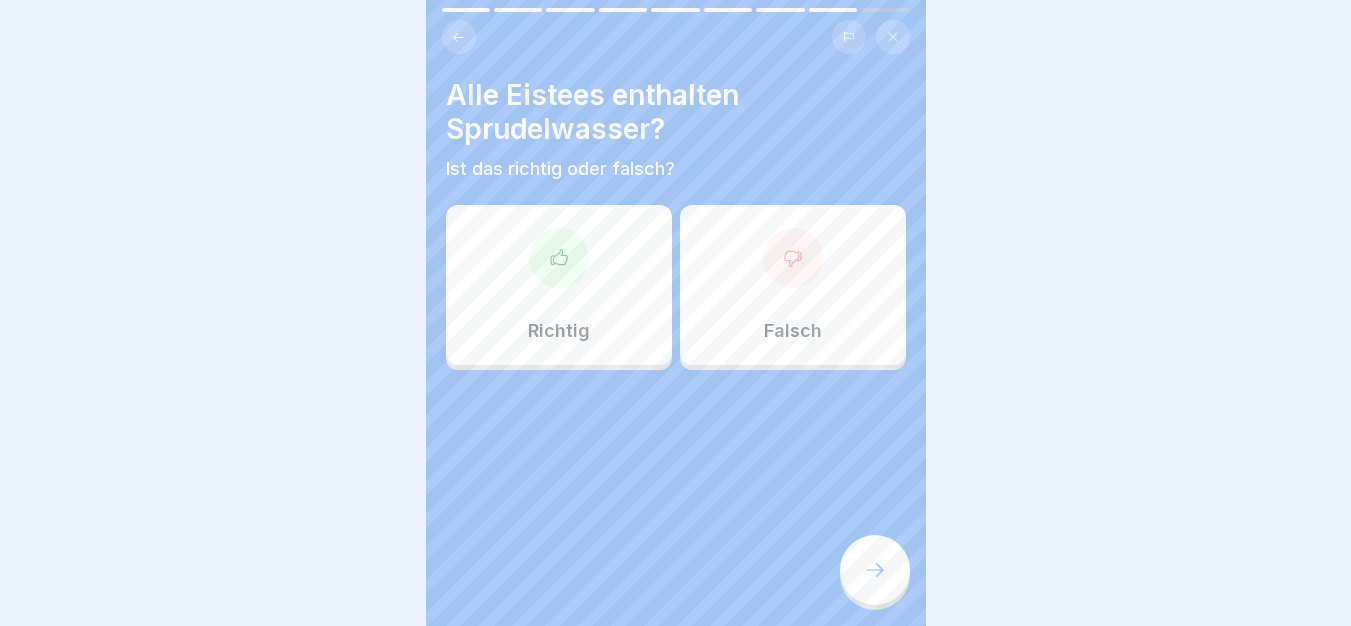 click on "Falsch" at bounding box center [793, 285] 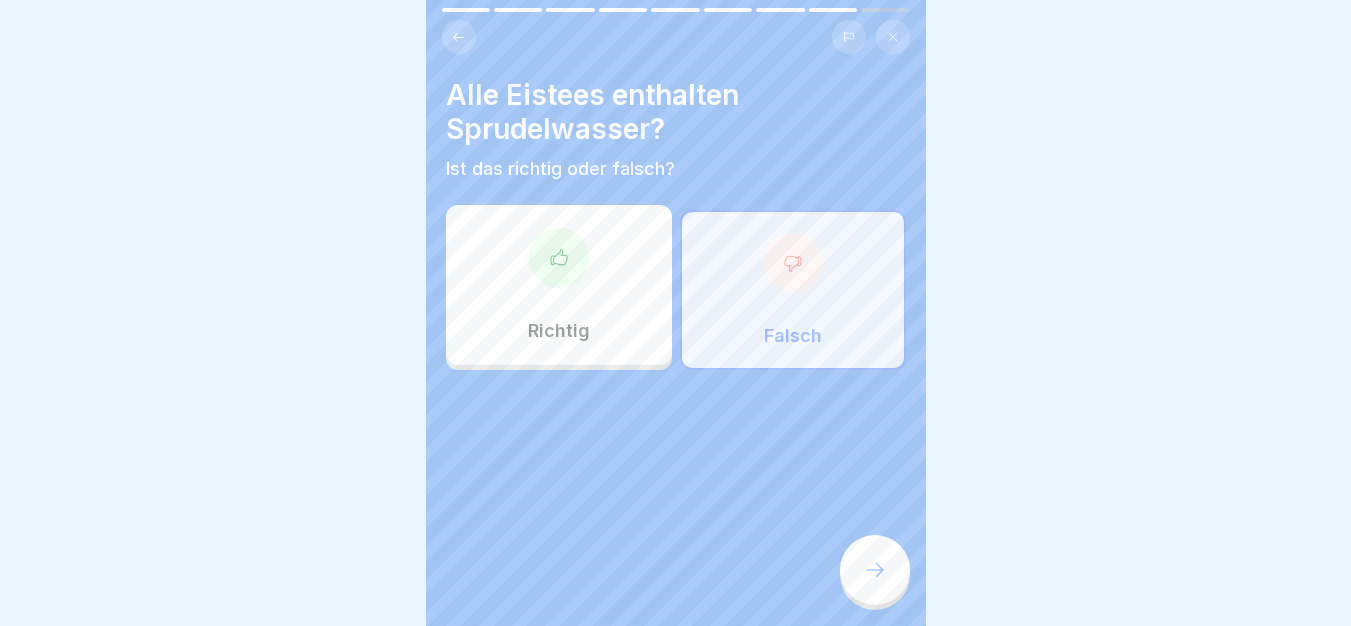 click at bounding box center [875, 570] 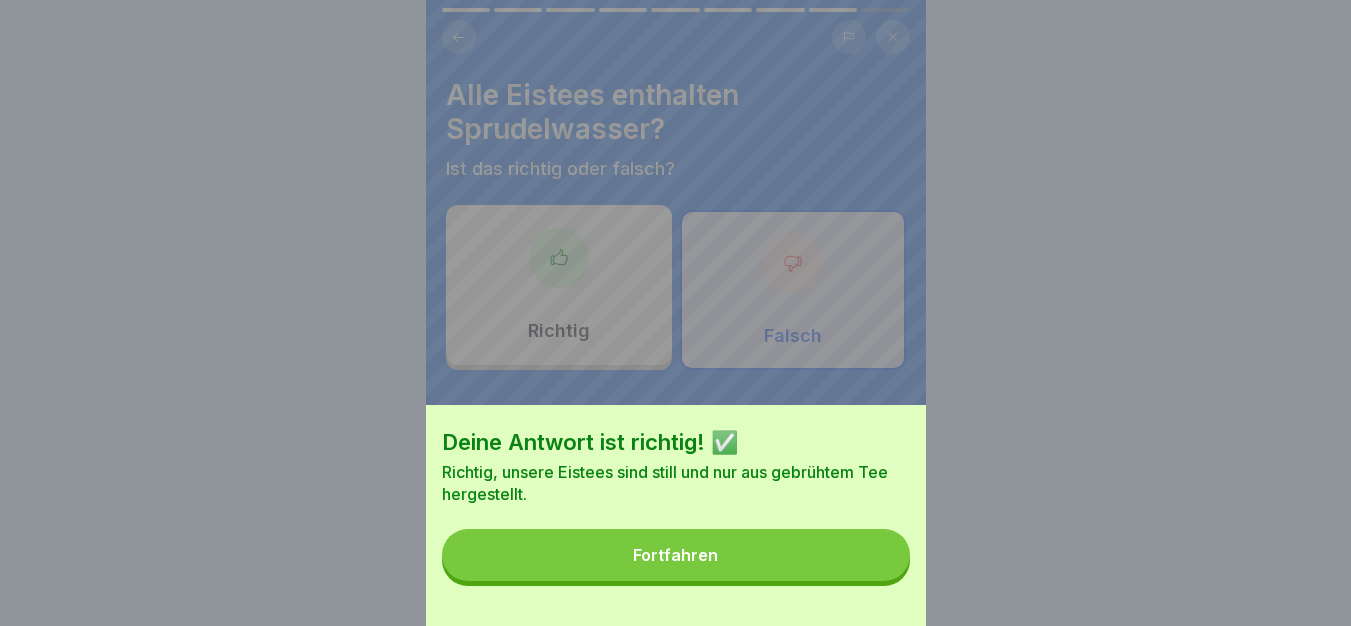 click on "Fortfahren" at bounding box center (676, 555) 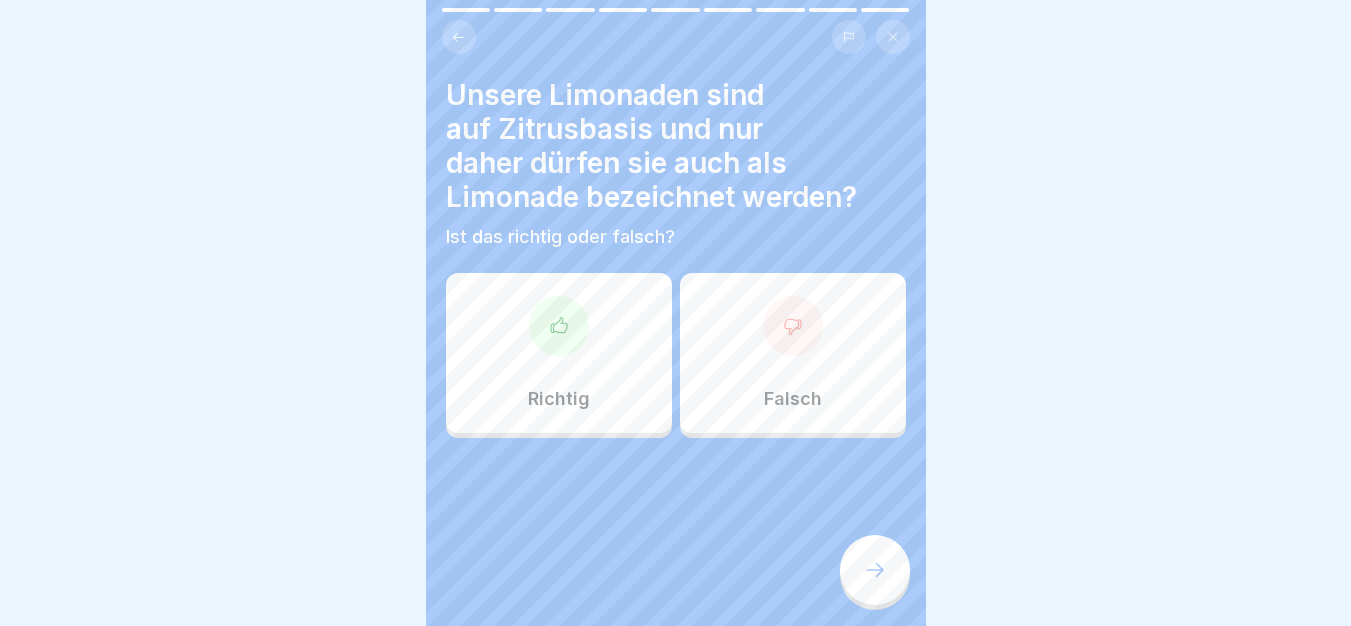 click at bounding box center (559, 326) 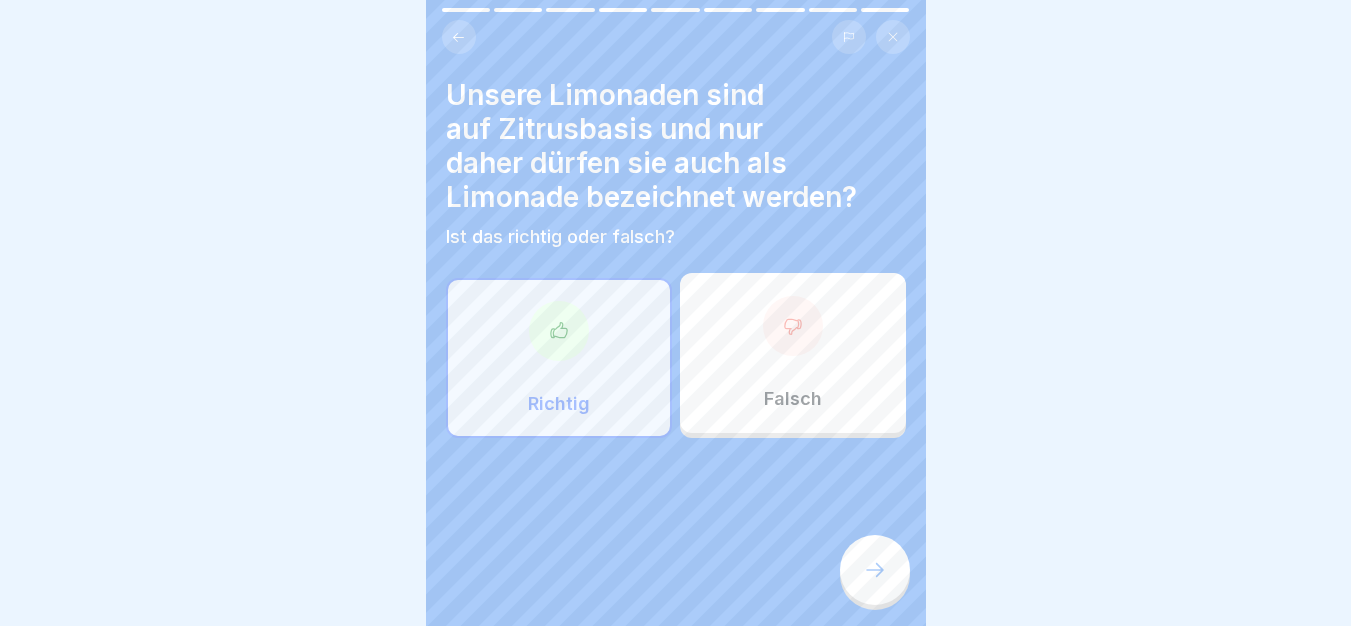 click at bounding box center (875, 570) 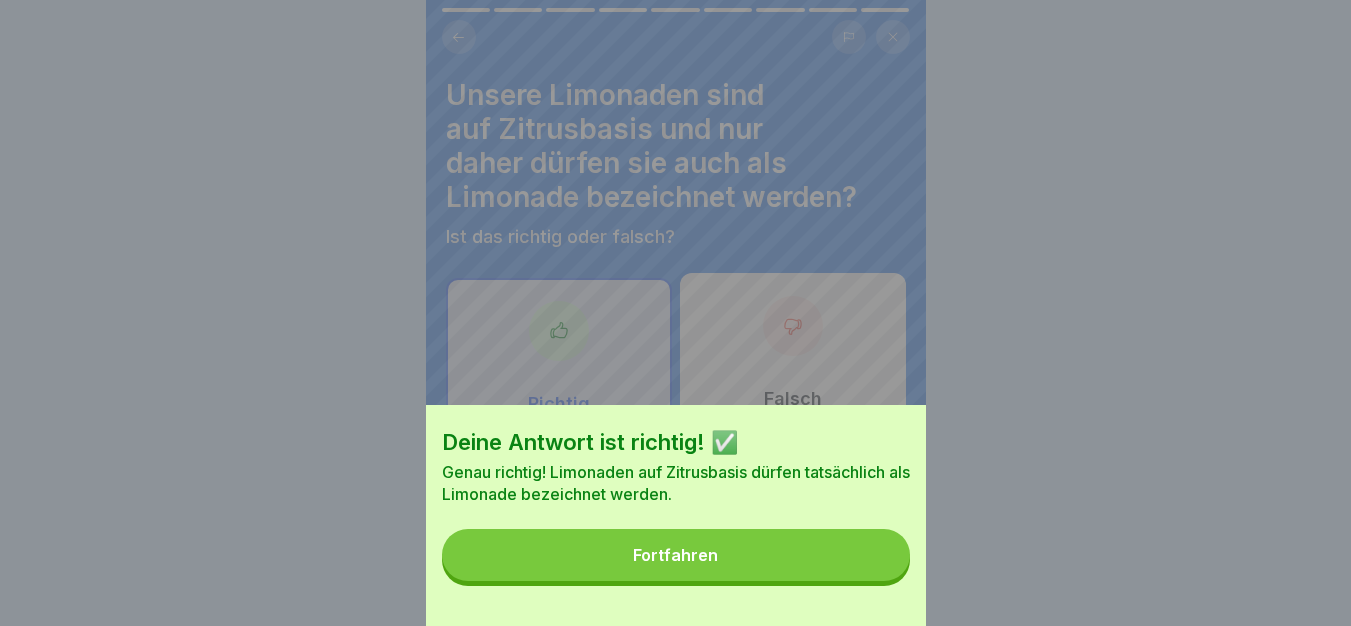 click on "Fortfahren" at bounding box center (676, 555) 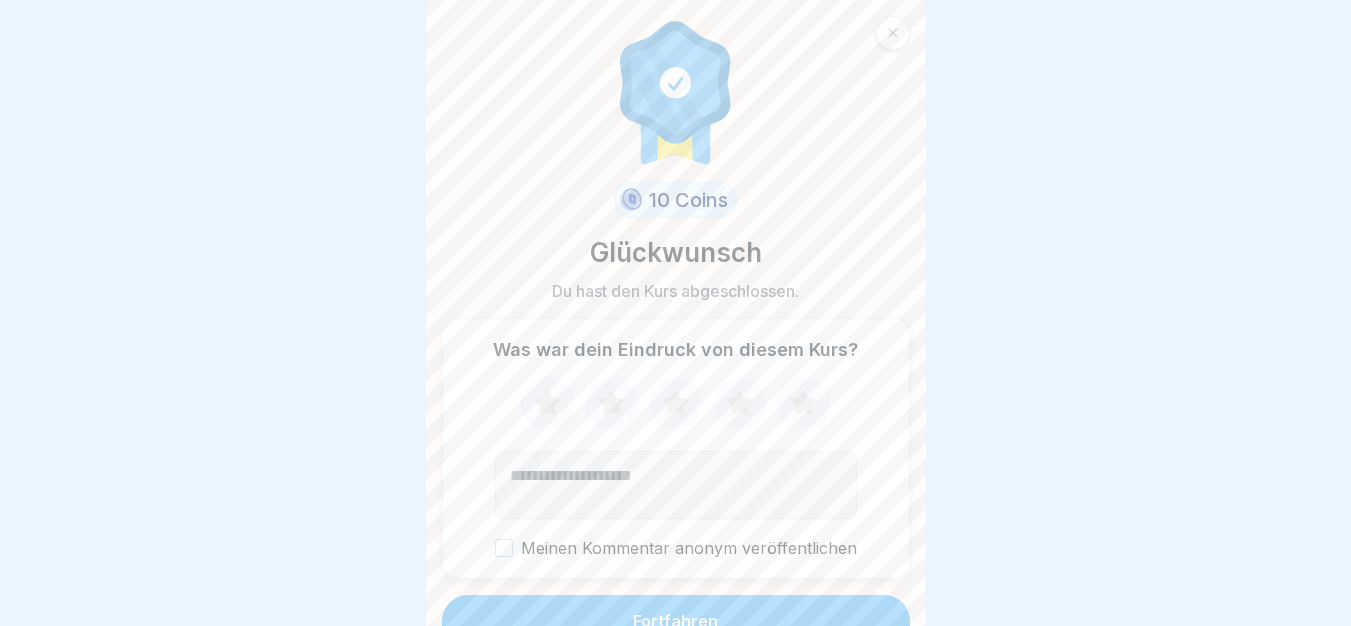 click on "10 Coins Glückwunsch Du hast den Kurs abgeschlossen. Was war dein Eindruck von diesem Kurs? Meinen Kommentar anonym veröffentlichen Fortfahren" at bounding box center [676, 313] 